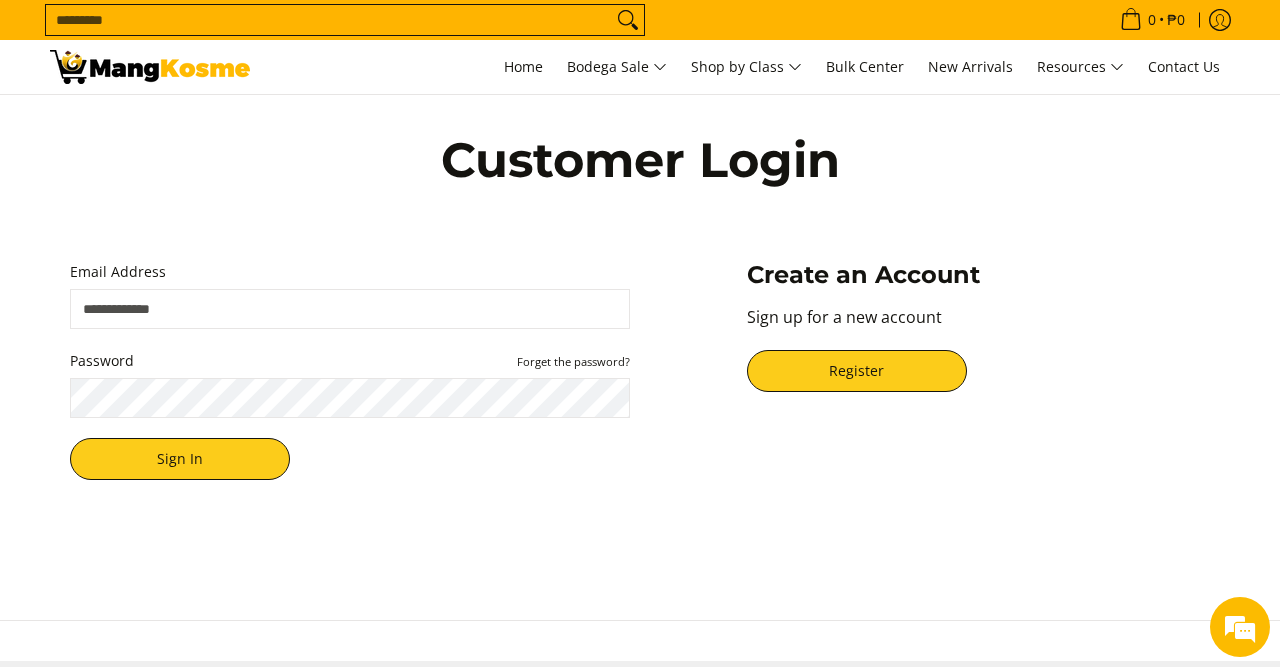 scroll, scrollTop: 0, scrollLeft: 0, axis: both 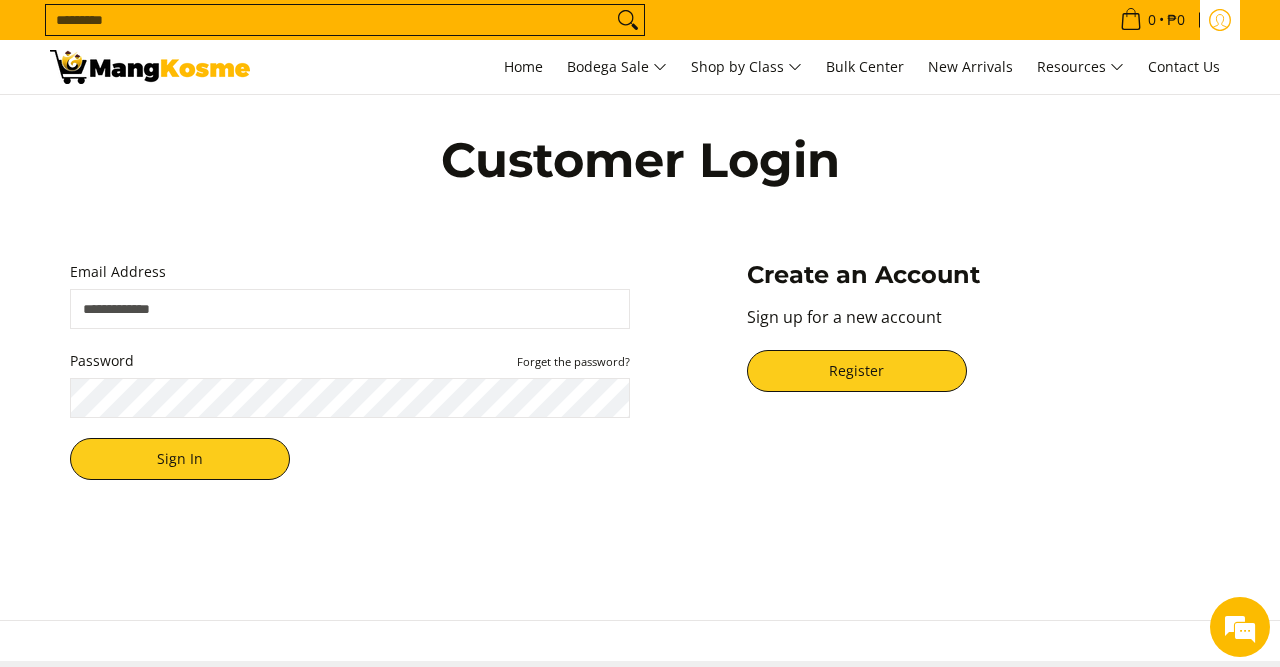 click at bounding box center (1220, 20) 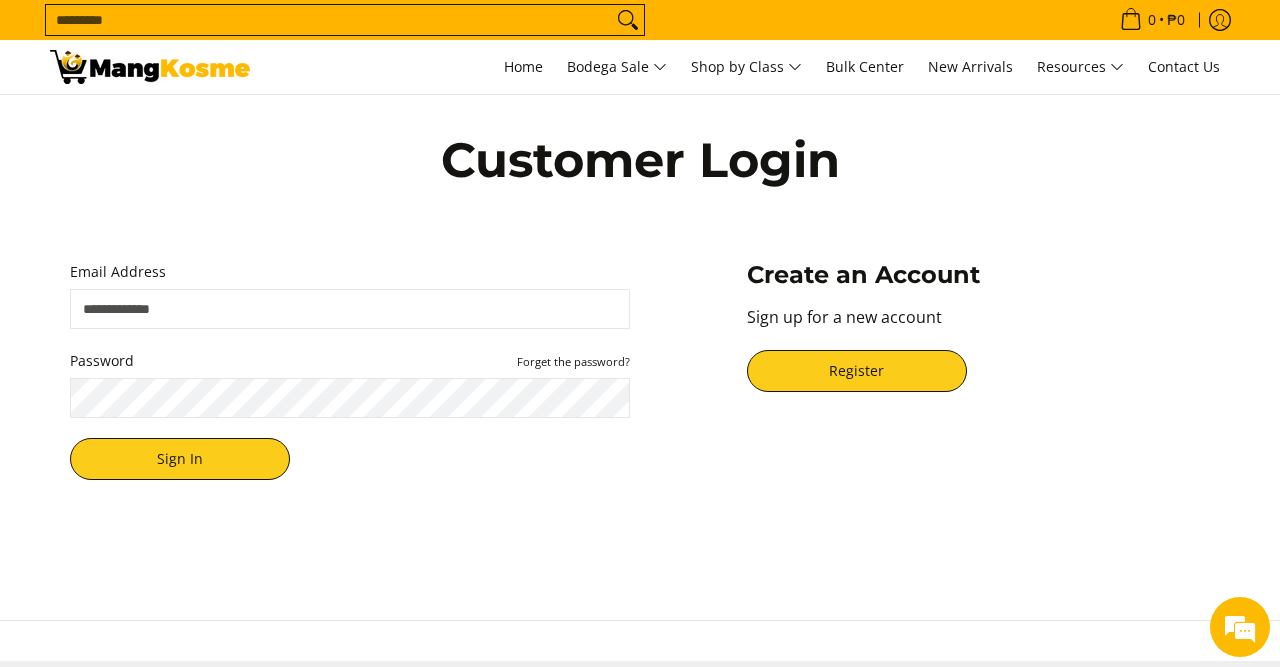 scroll, scrollTop: 0, scrollLeft: 0, axis: both 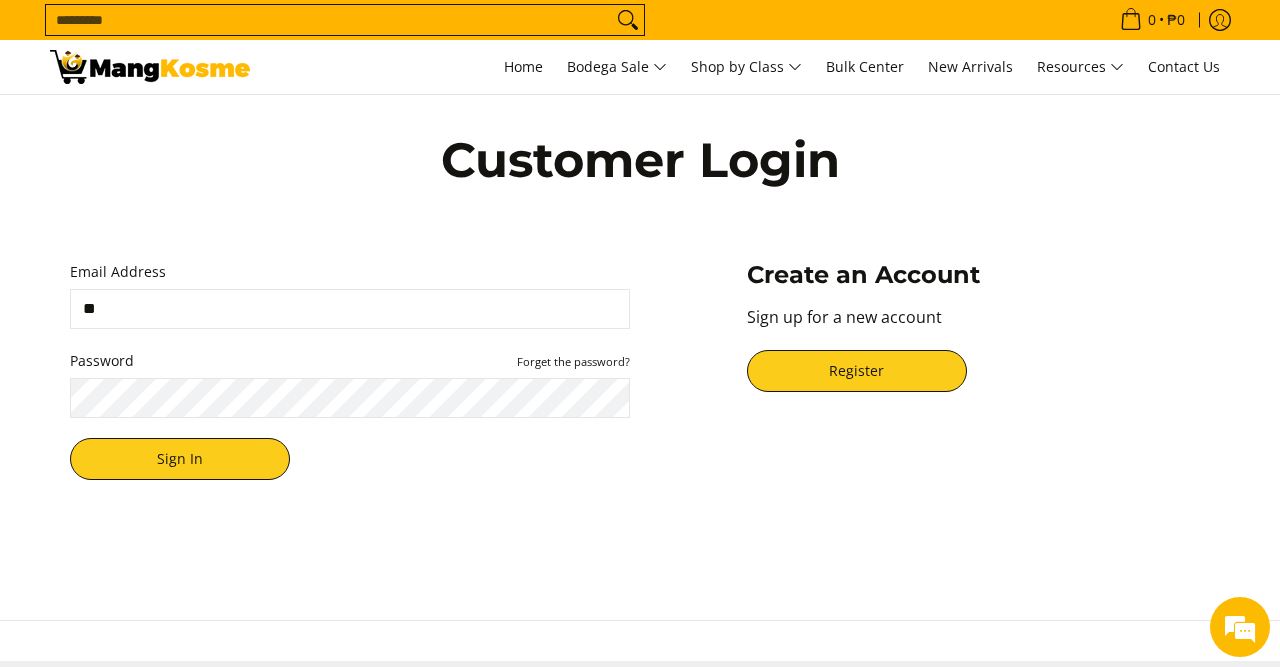 type on "*" 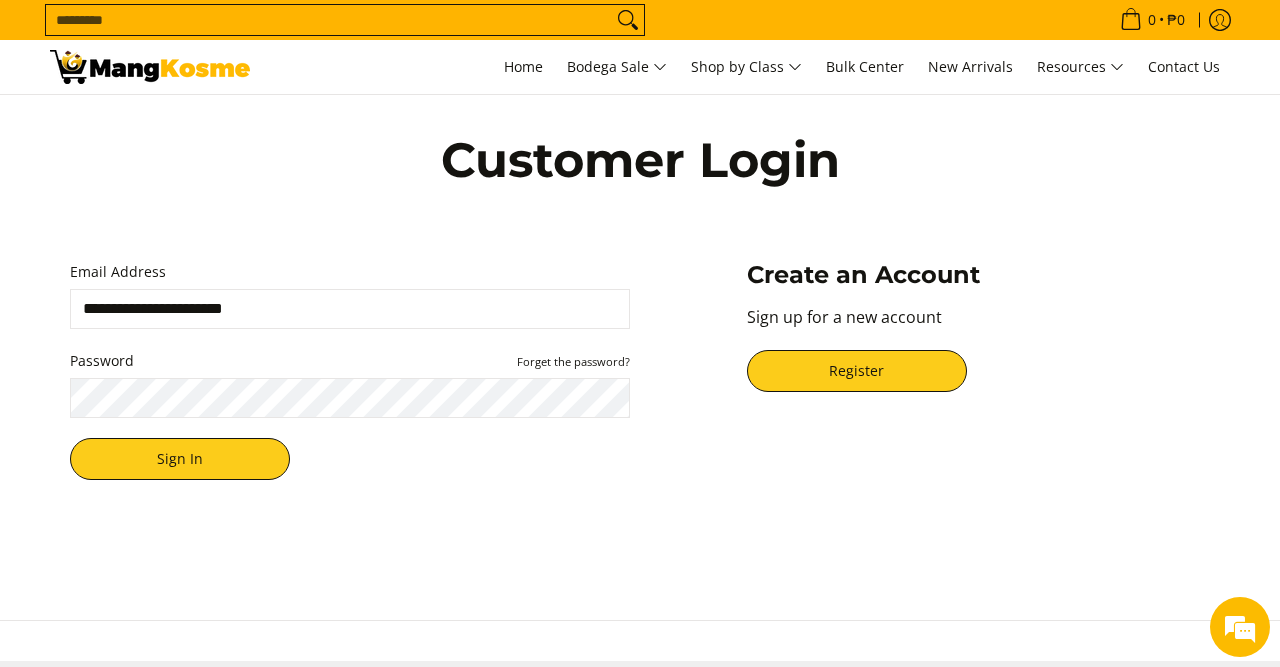 type on "**********" 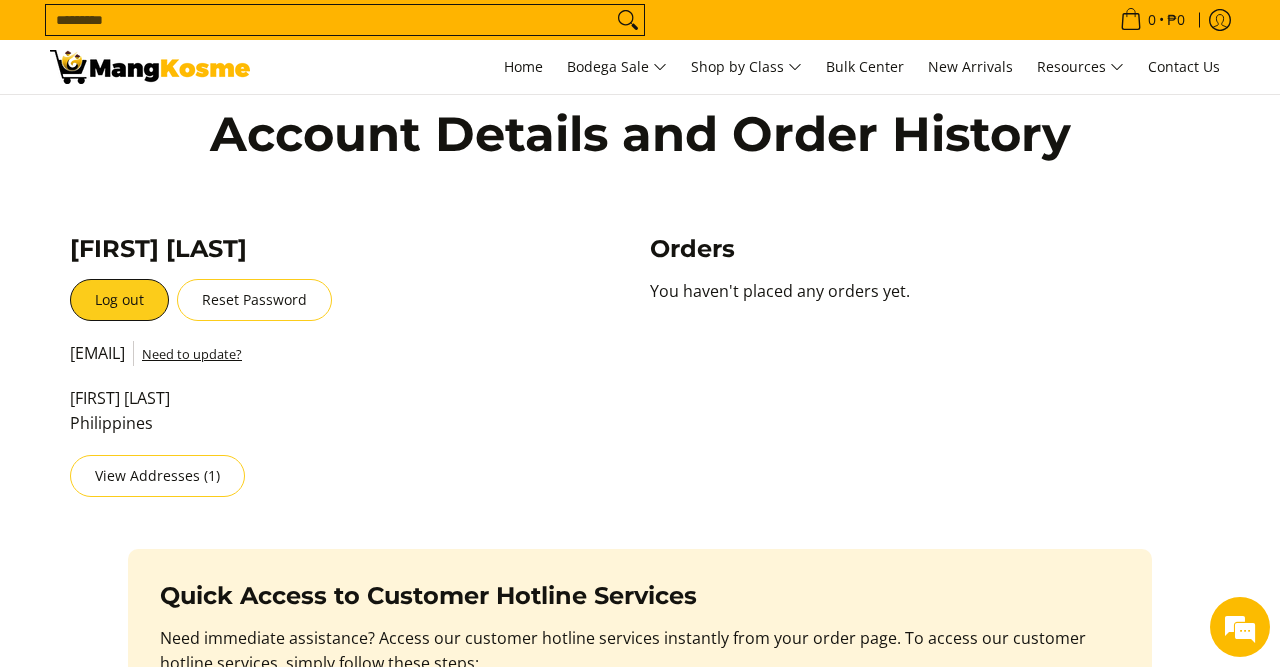 scroll, scrollTop: 0, scrollLeft: 0, axis: both 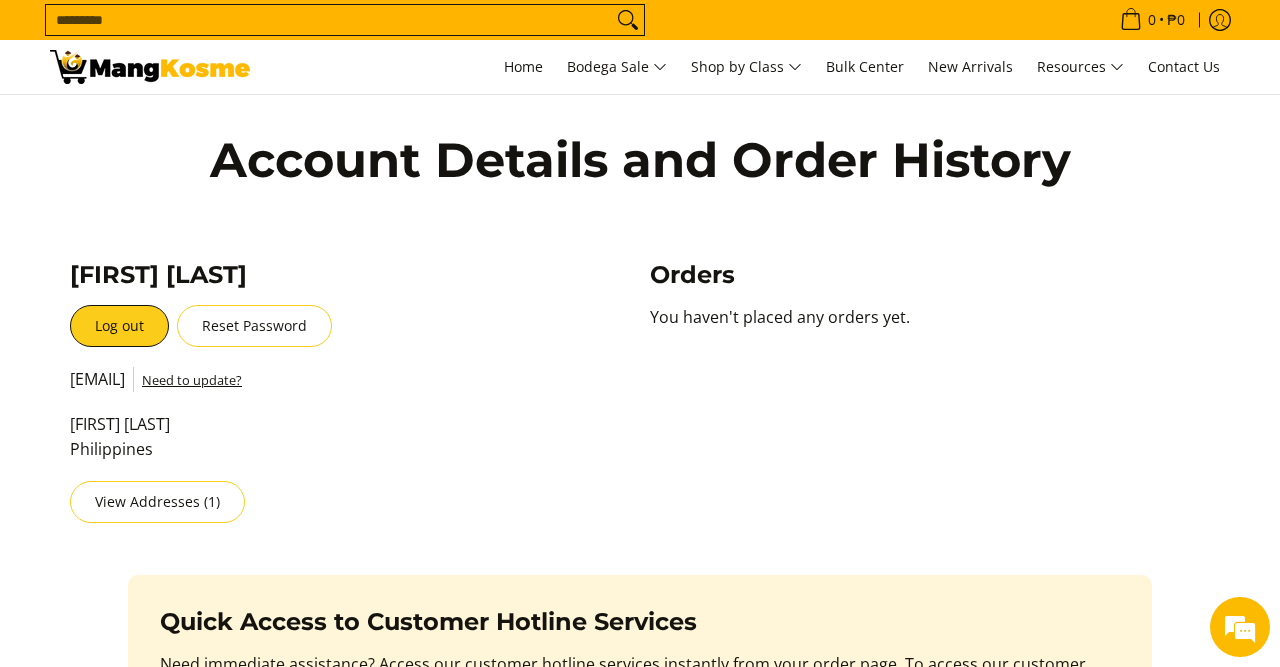 click on "**********" at bounding box center (640, 391) 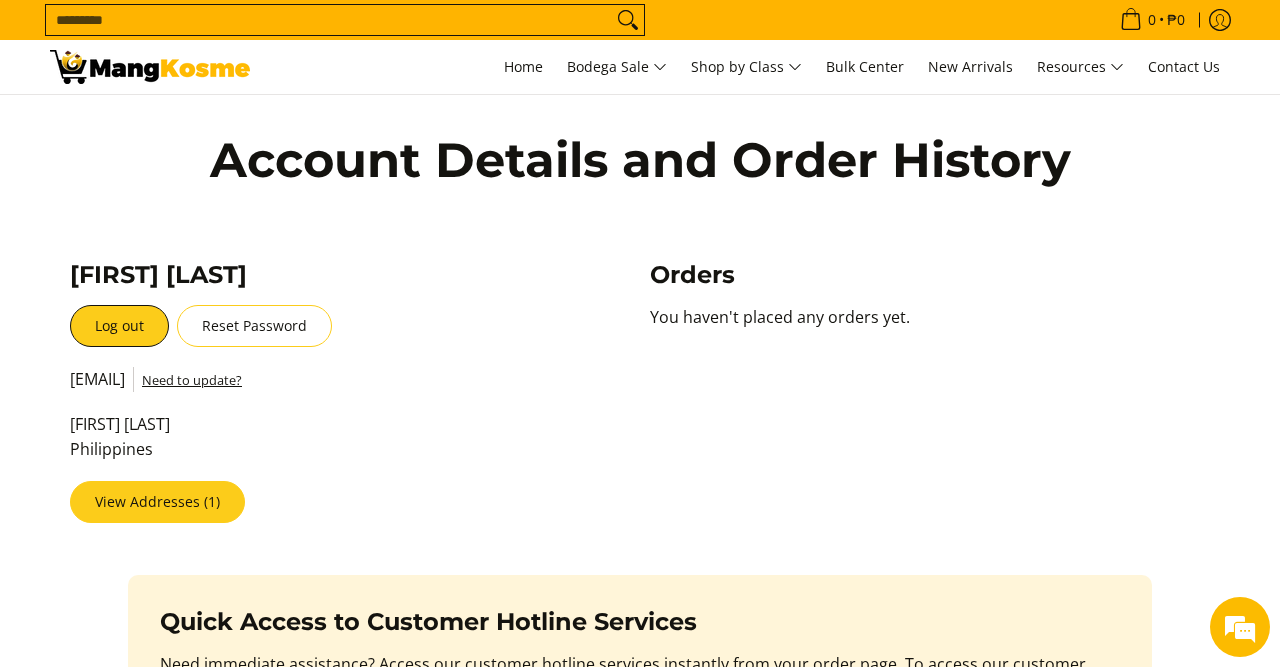 click on "View Addresses (1)" at bounding box center (157, 502) 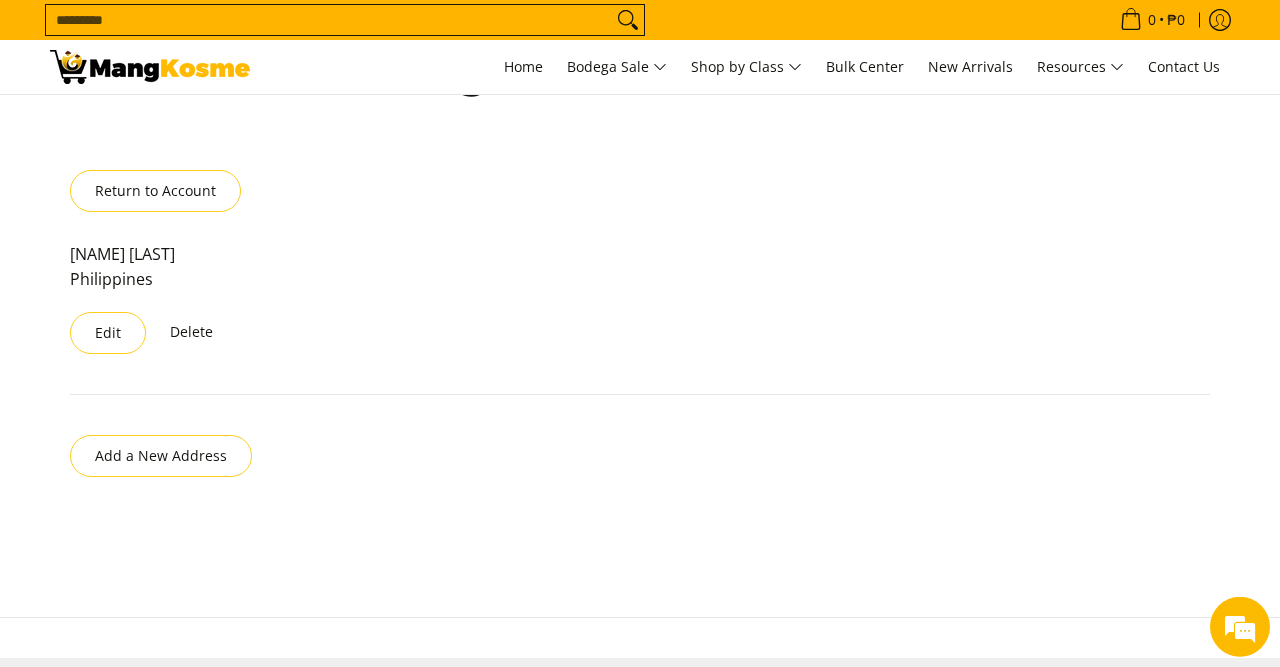 scroll, scrollTop: 92, scrollLeft: 0, axis: vertical 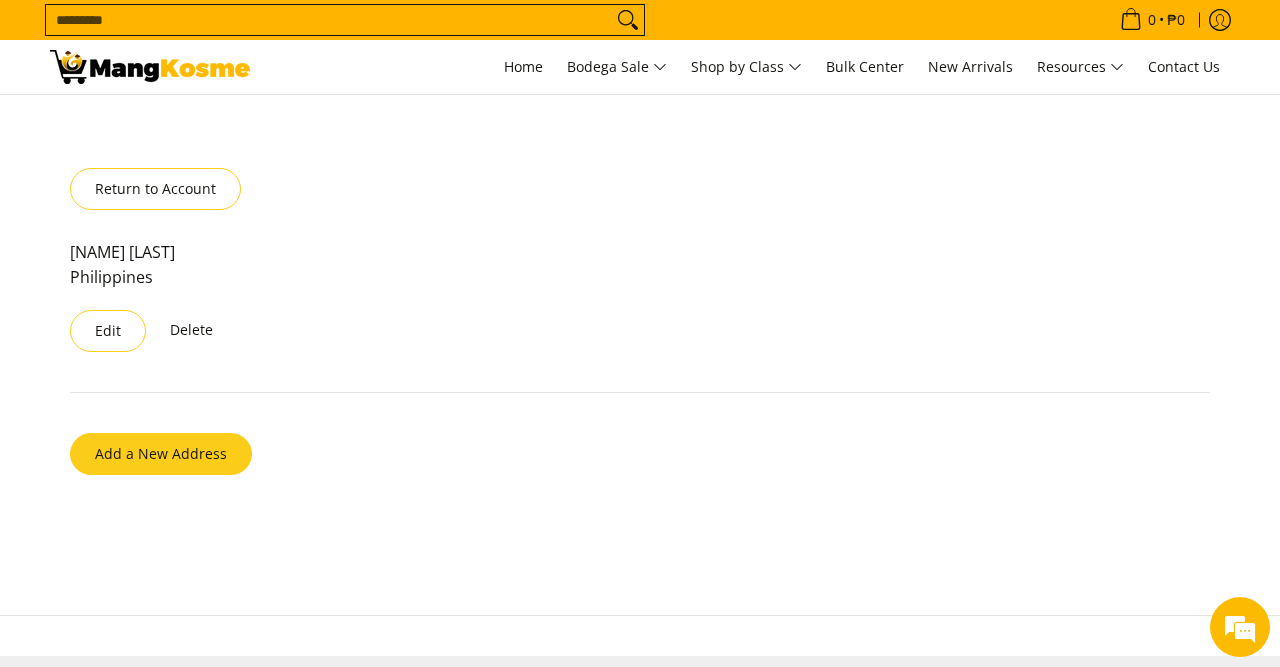 click on "Add a New Address" at bounding box center (161, 454) 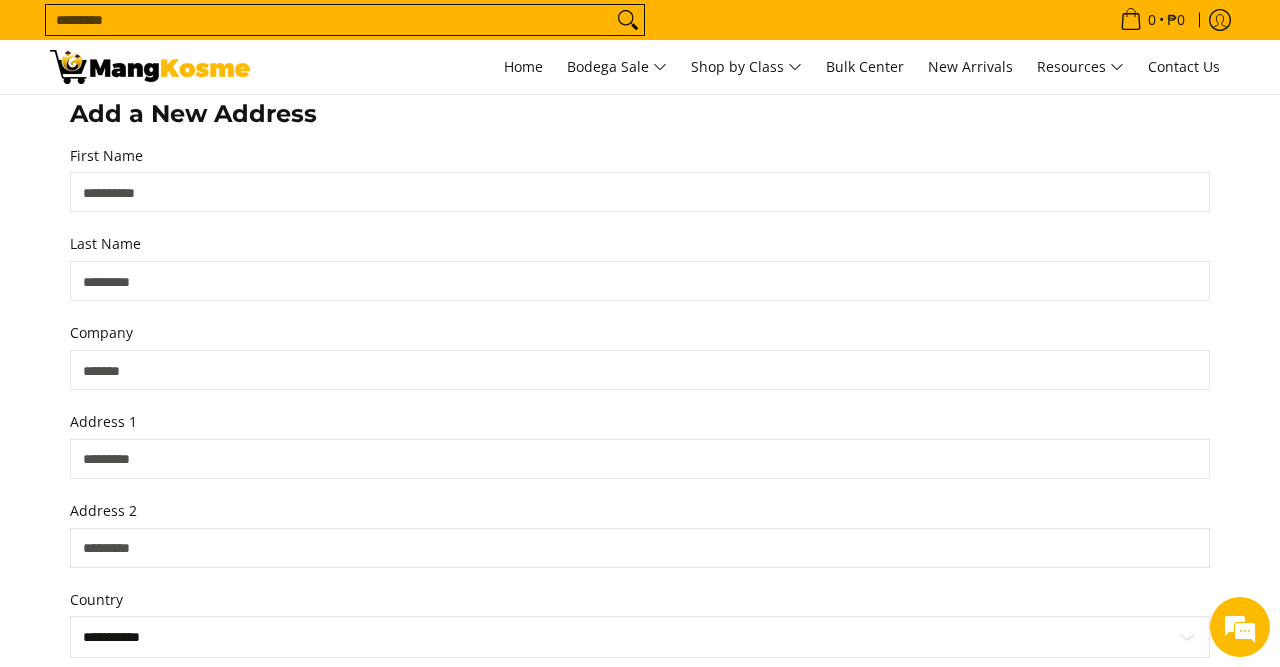 scroll, scrollTop: 509, scrollLeft: 0, axis: vertical 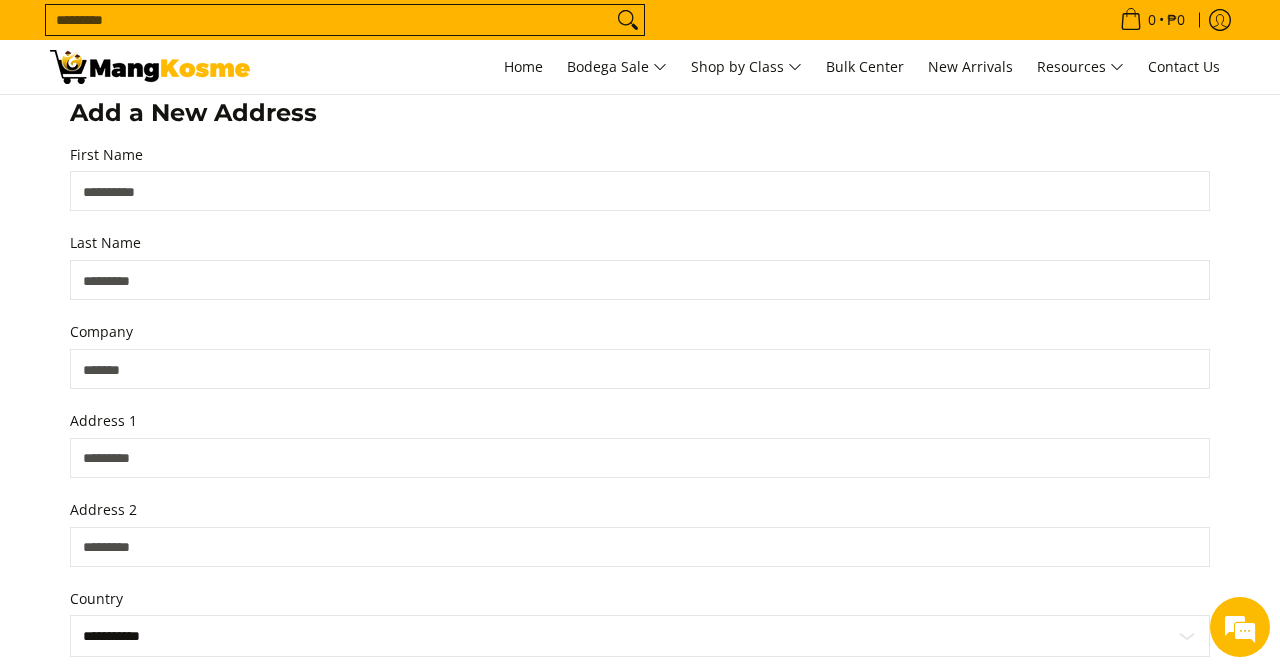 click on "First Name" at bounding box center (640, 191) 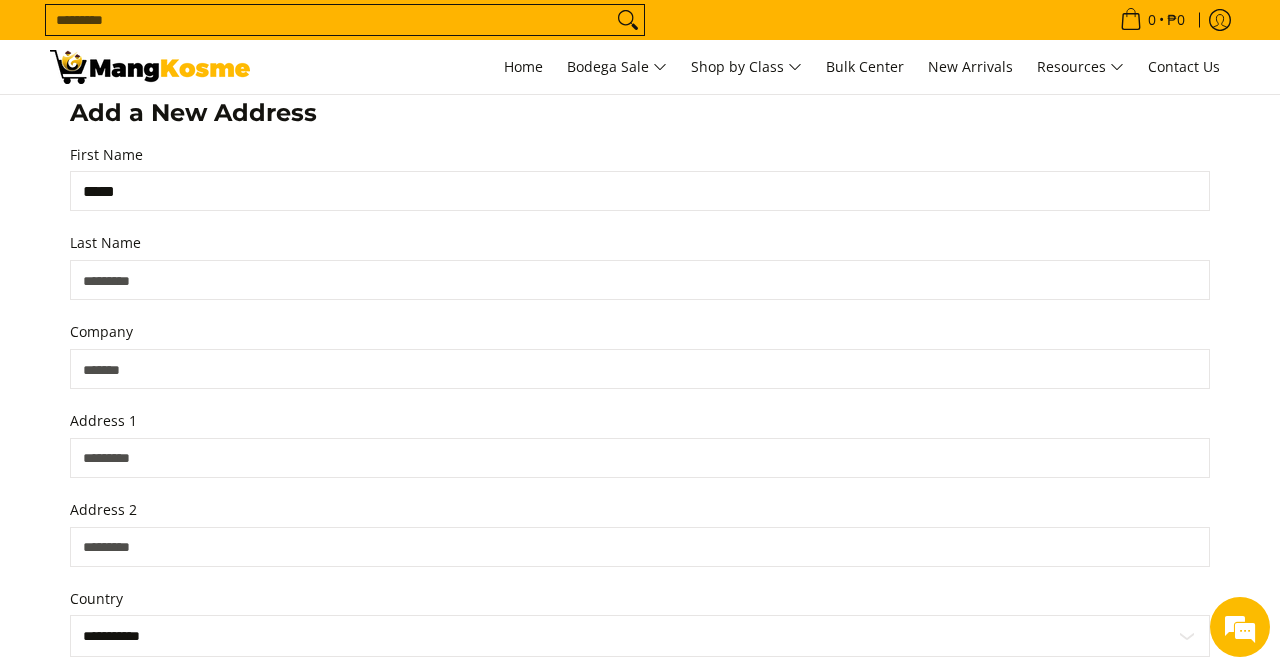 type on "*****" 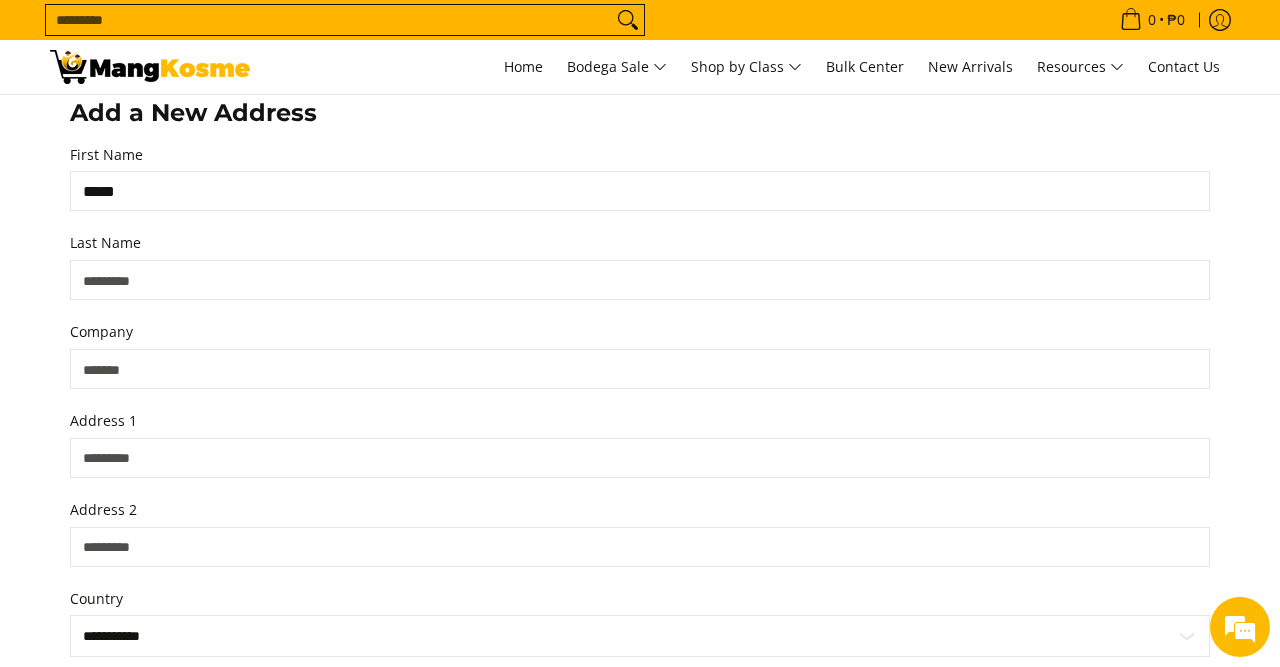 click on "Last Name" at bounding box center (640, 280) 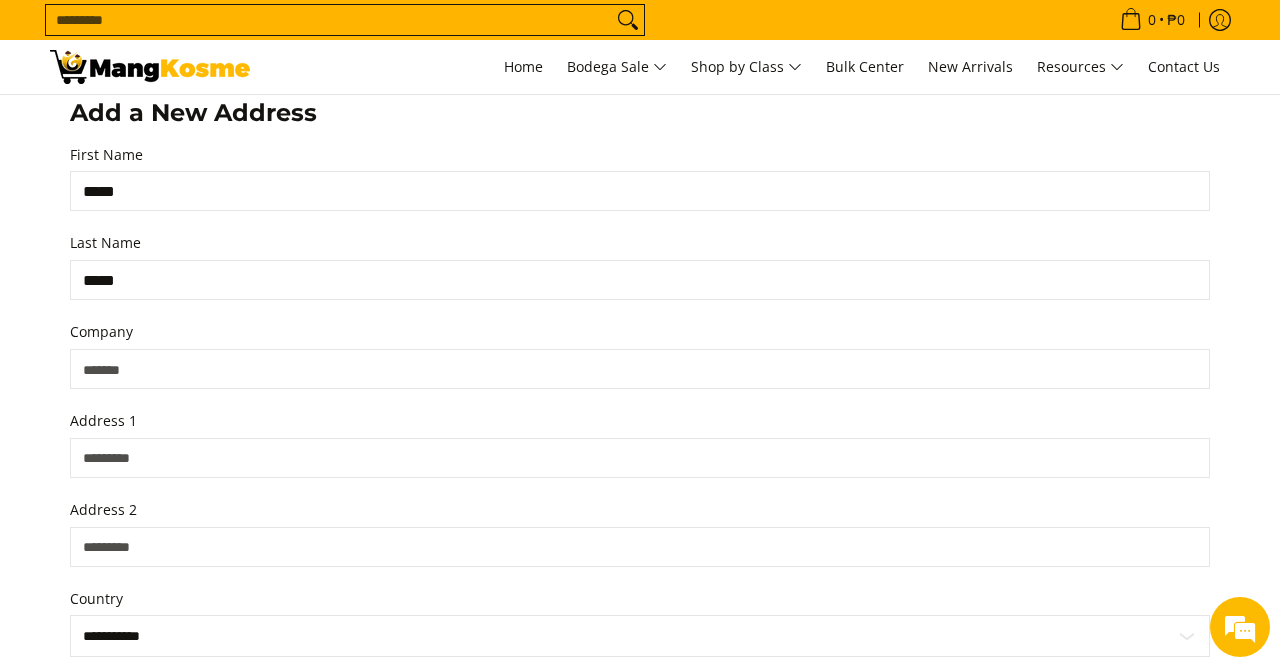 type on "*****" 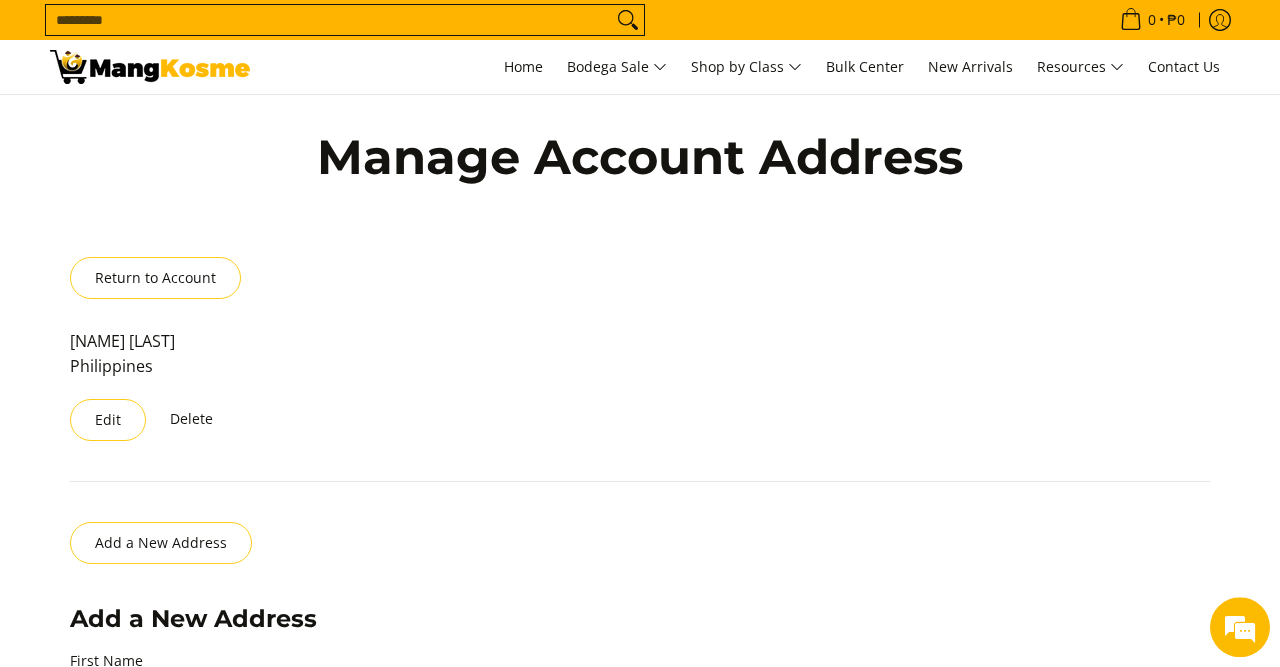 scroll, scrollTop: 0, scrollLeft: 0, axis: both 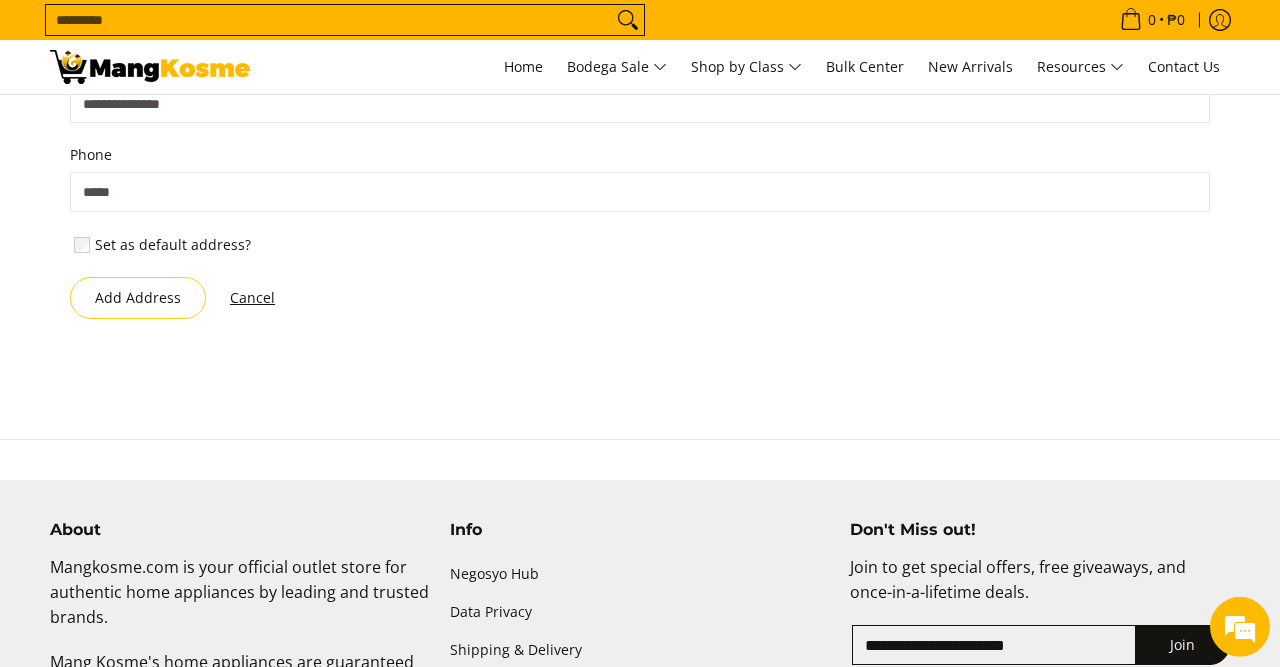 click on "Cancel" at bounding box center [252, 298] 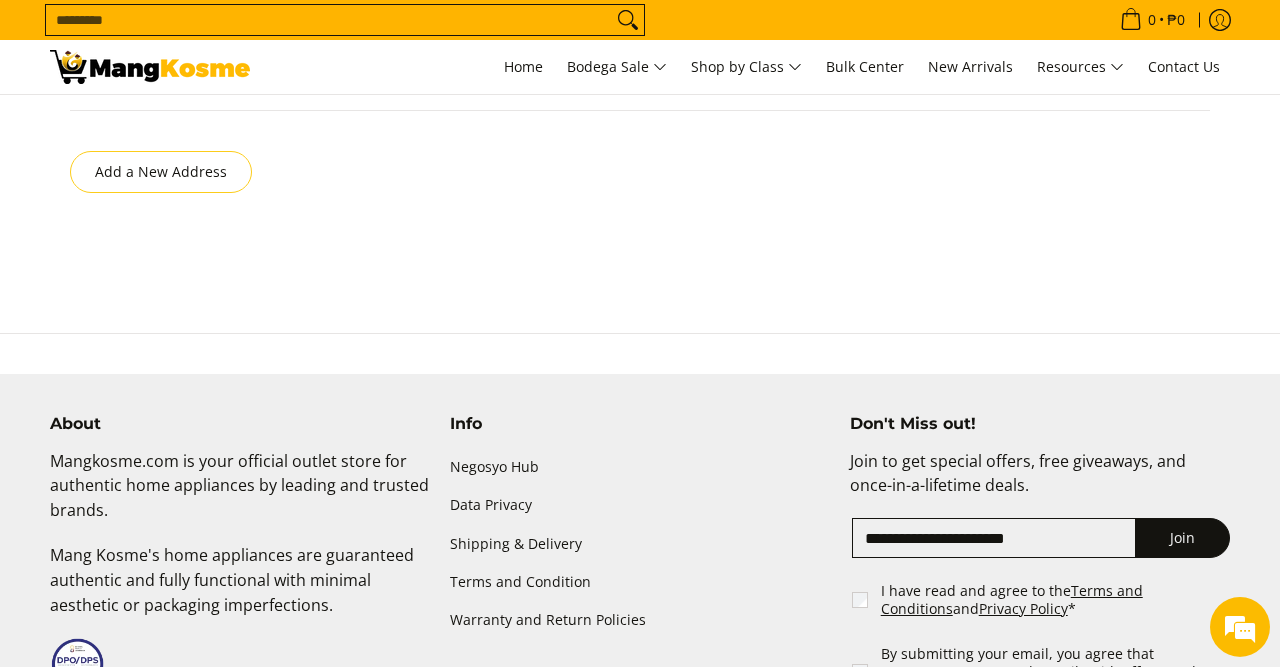 scroll, scrollTop: 0, scrollLeft: 0, axis: both 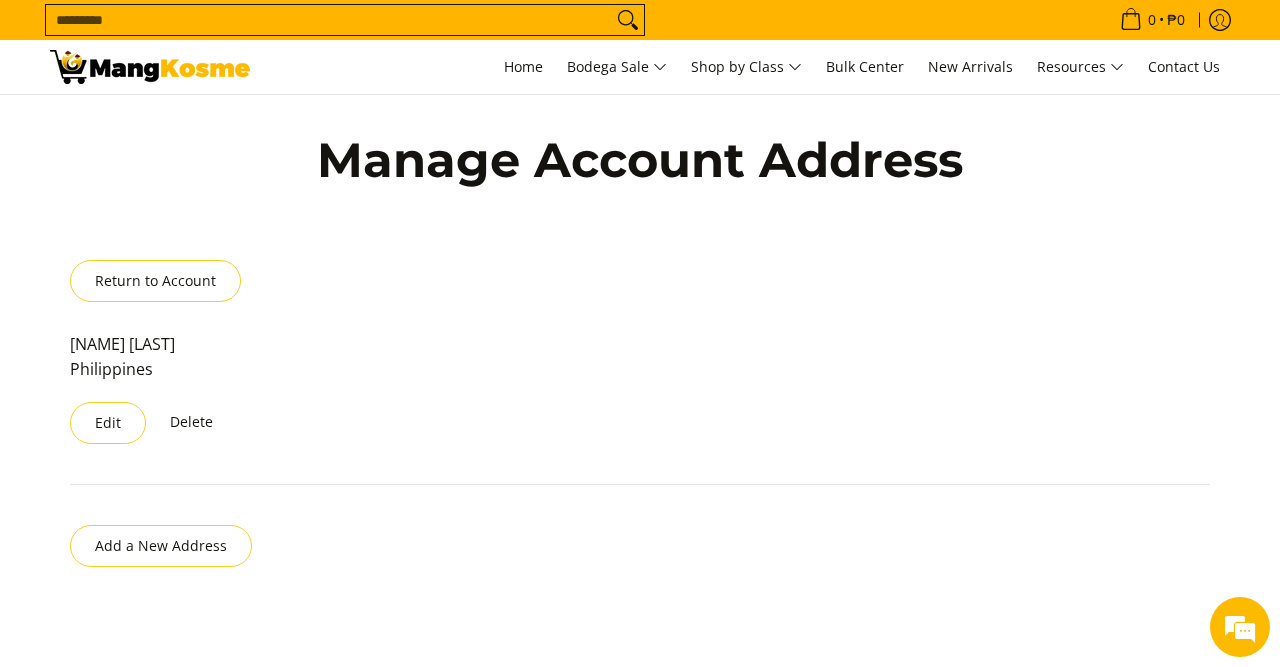 click on "Arnel Nunez Philippines
Edit
Delete" at bounding box center (640, 388) 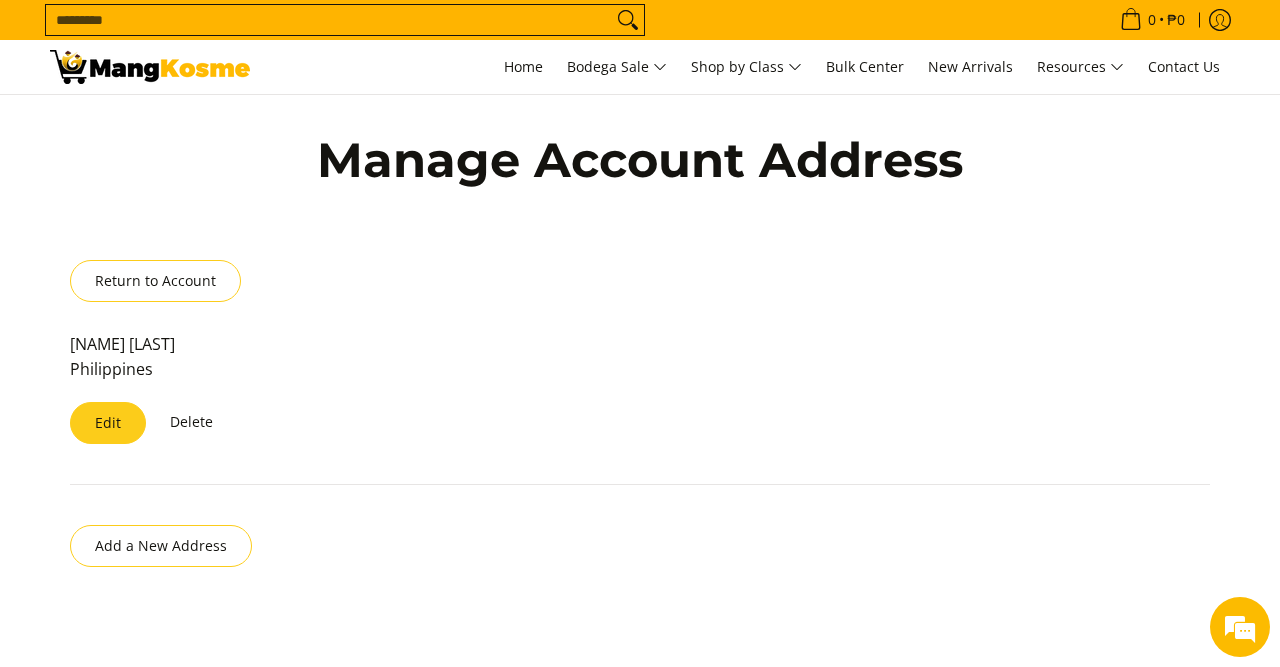 click on "Edit" at bounding box center [108, 423] 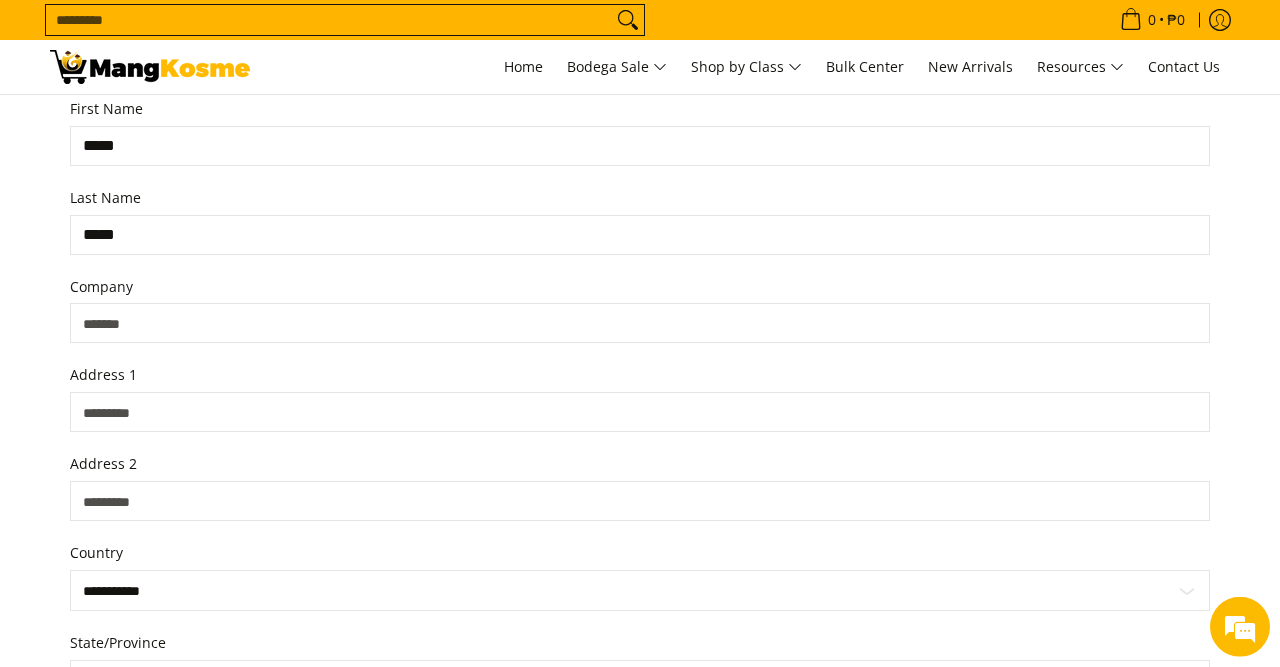 scroll, scrollTop: 278, scrollLeft: 0, axis: vertical 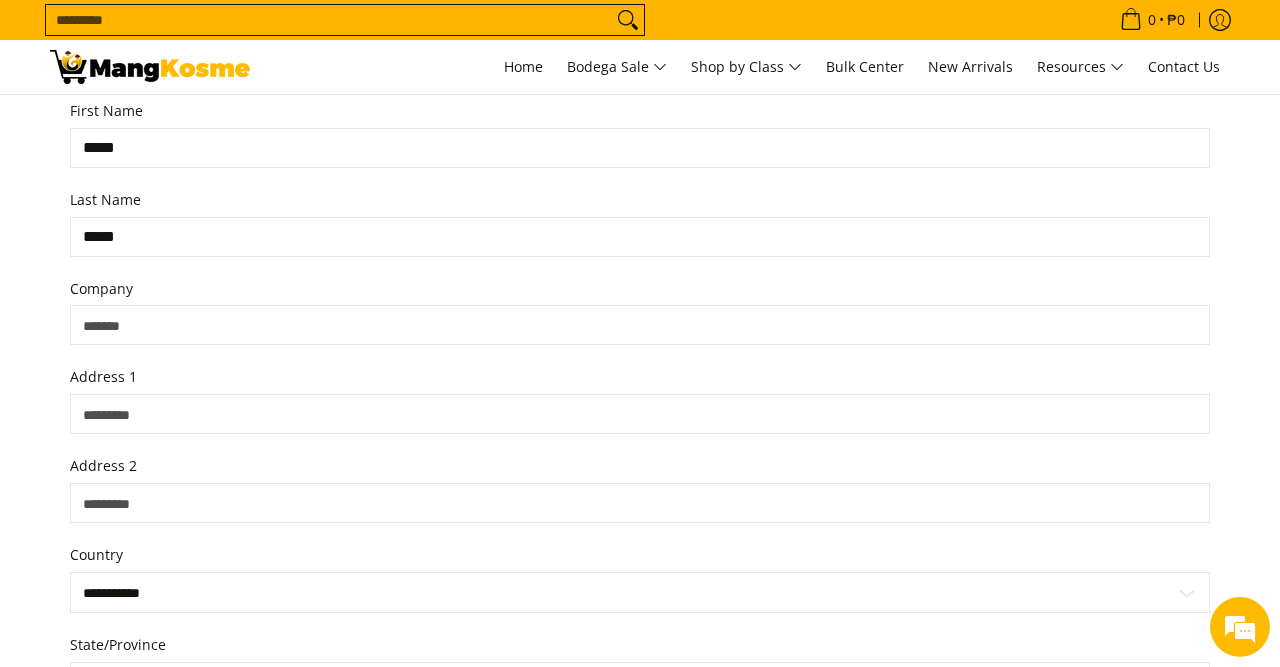 click on "Company" at bounding box center [640, 325] 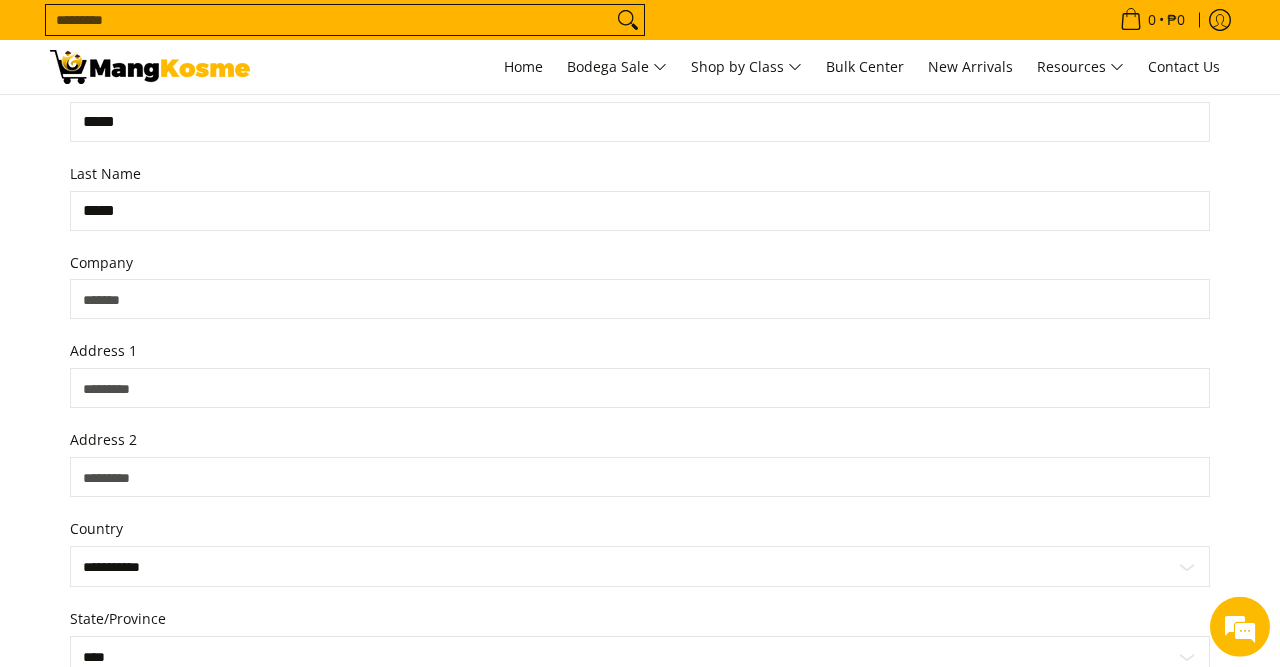 scroll, scrollTop: 402, scrollLeft: 0, axis: vertical 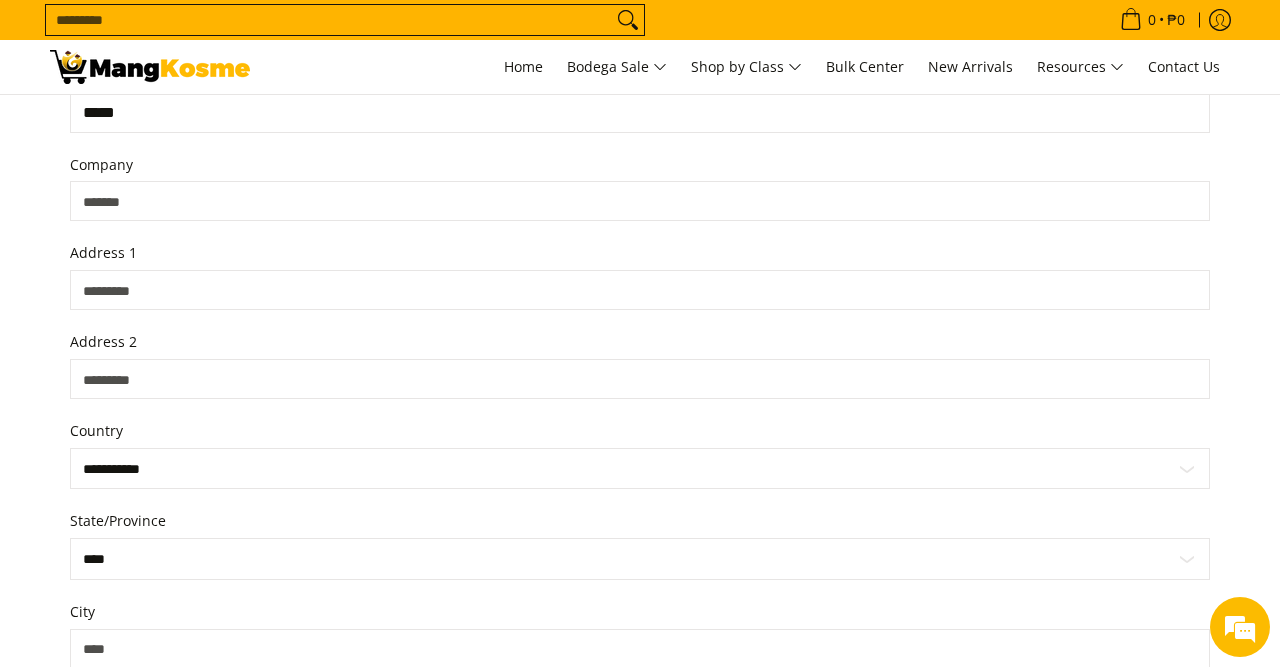 click on "Address 1" at bounding box center [640, 290] 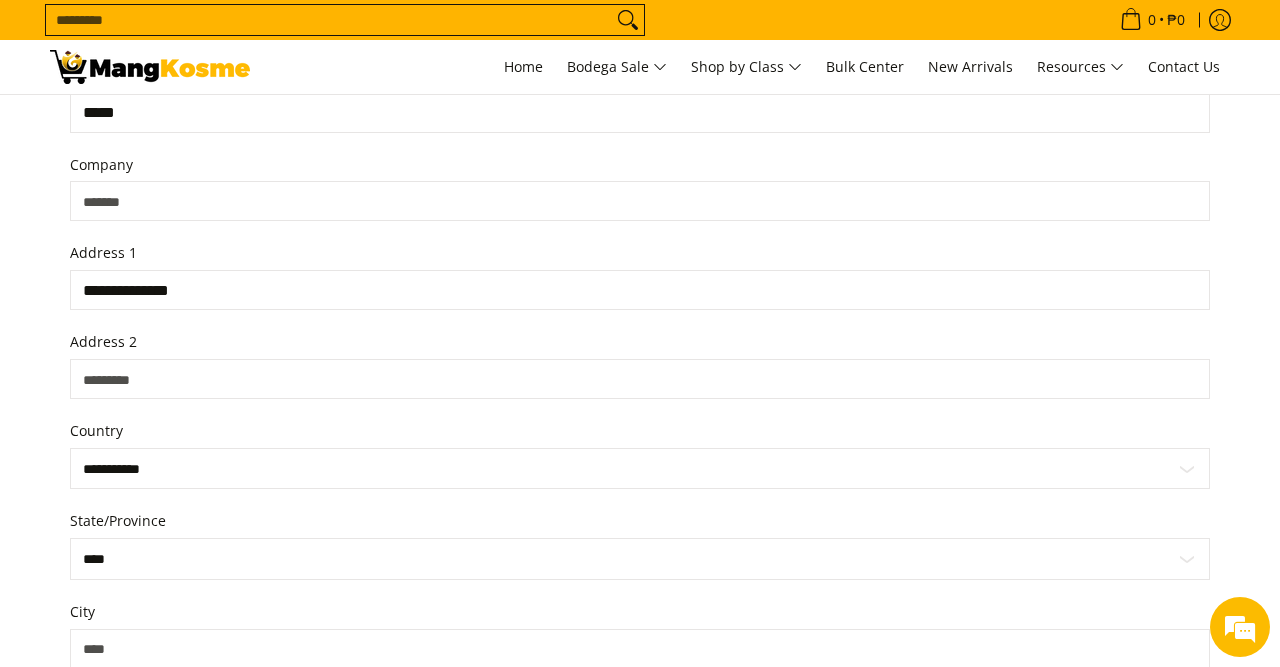 click on "**********" at bounding box center [640, 290] 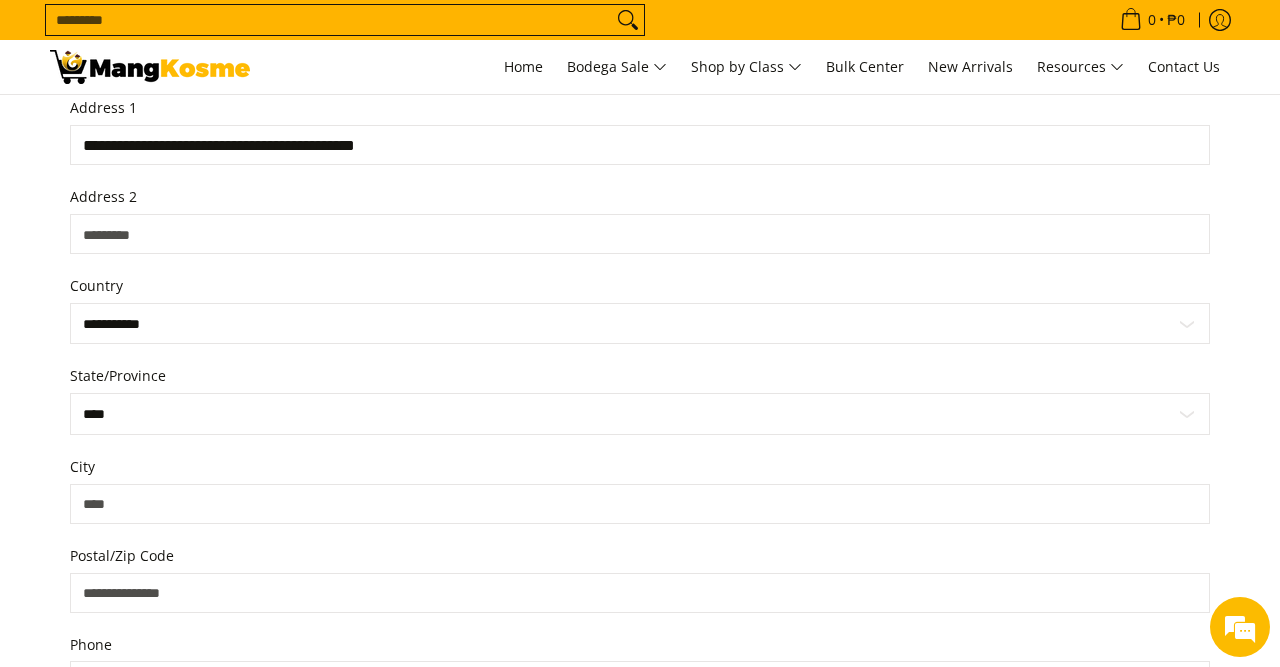 scroll, scrollTop: 578, scrollLeft: 0, axis: vertical 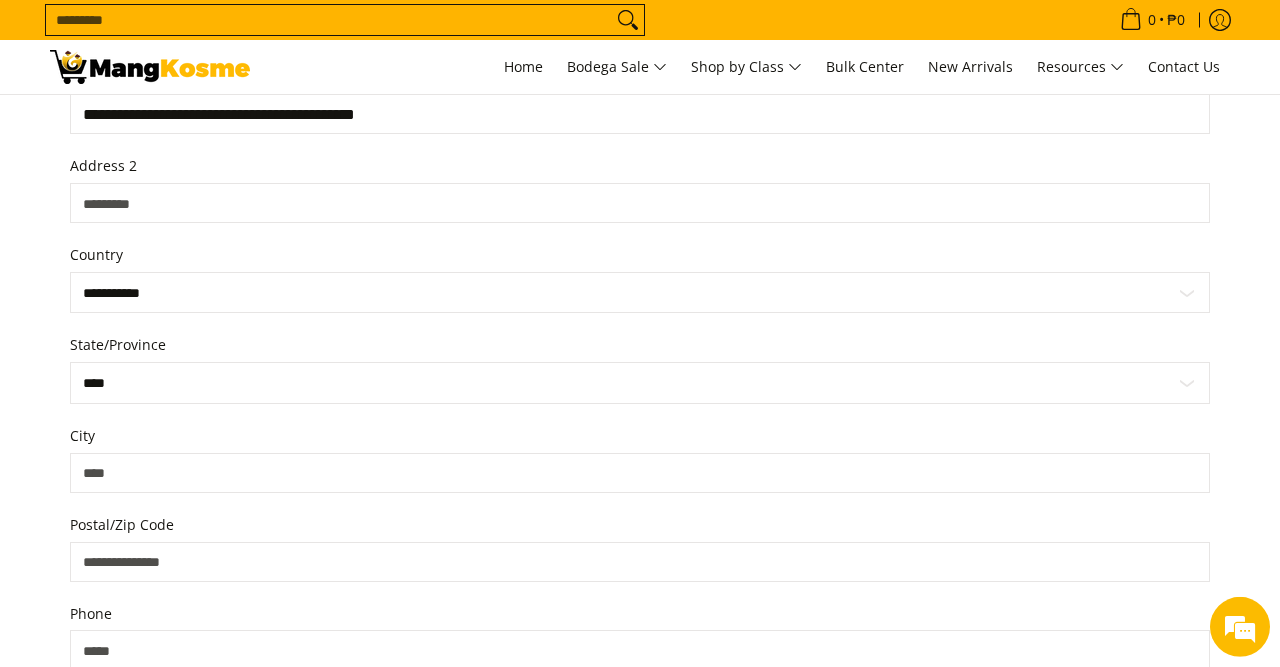 type on "**********" 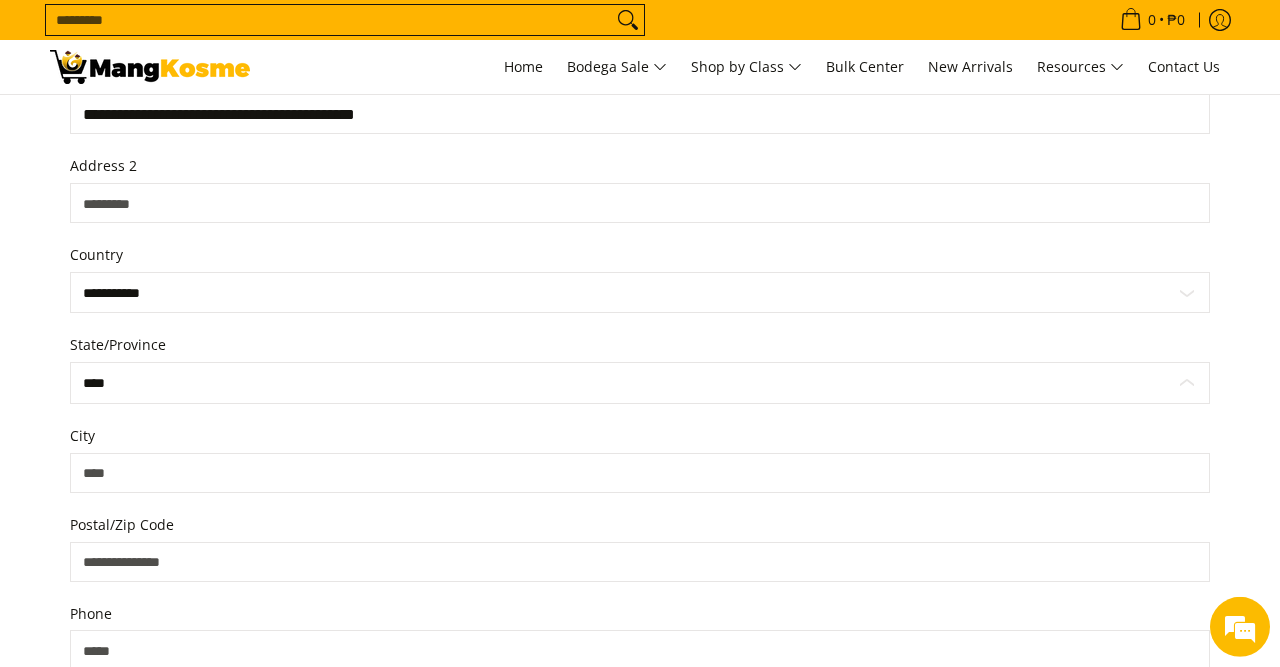 click on "**********" at bounding box center [640, 383] 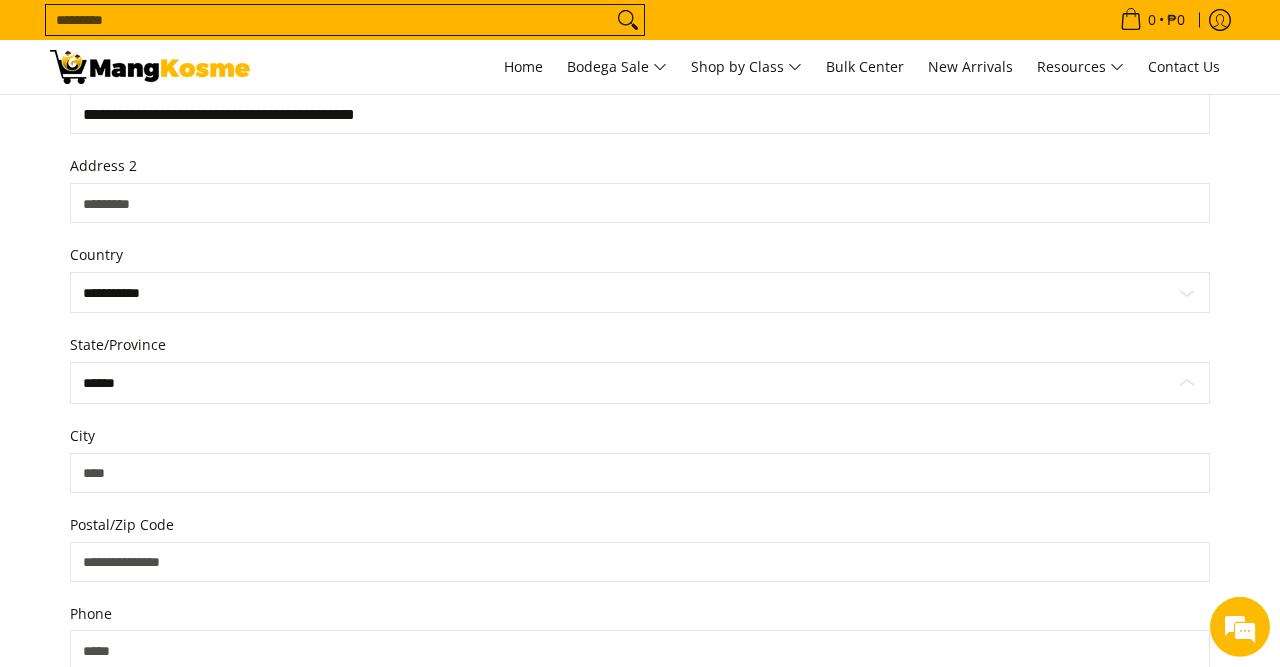 click on "******" at bounding box center (0, 0) 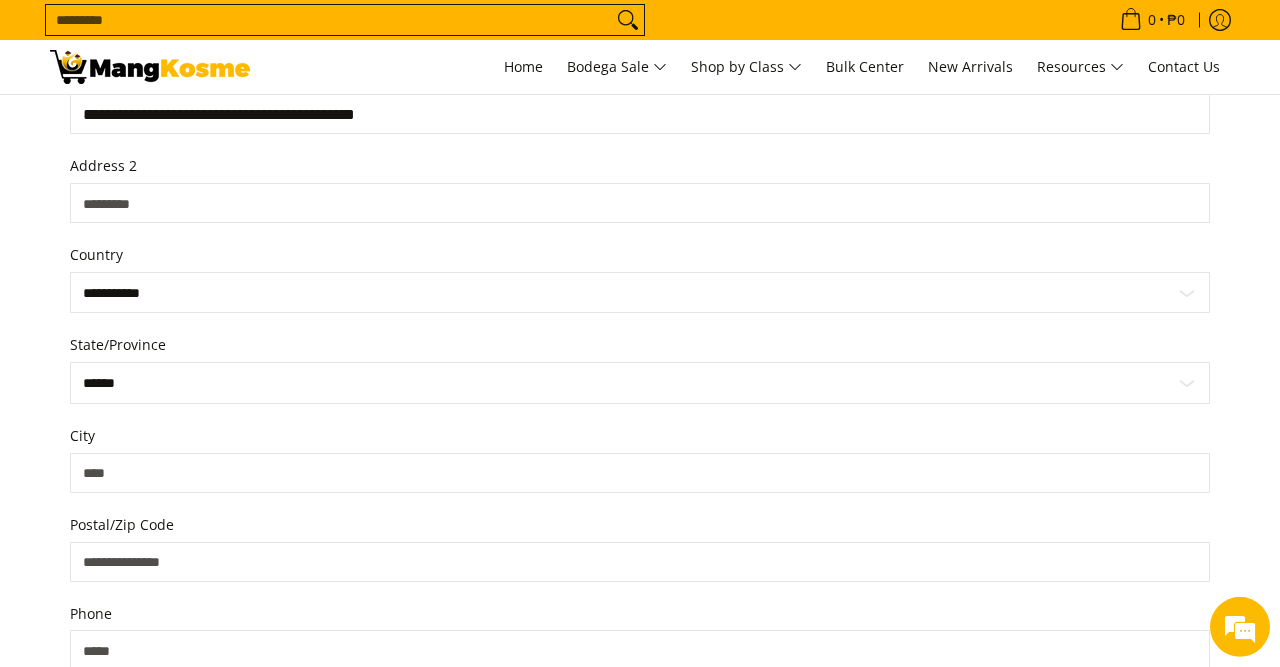 click on "City" at bounding box center [640, 473] 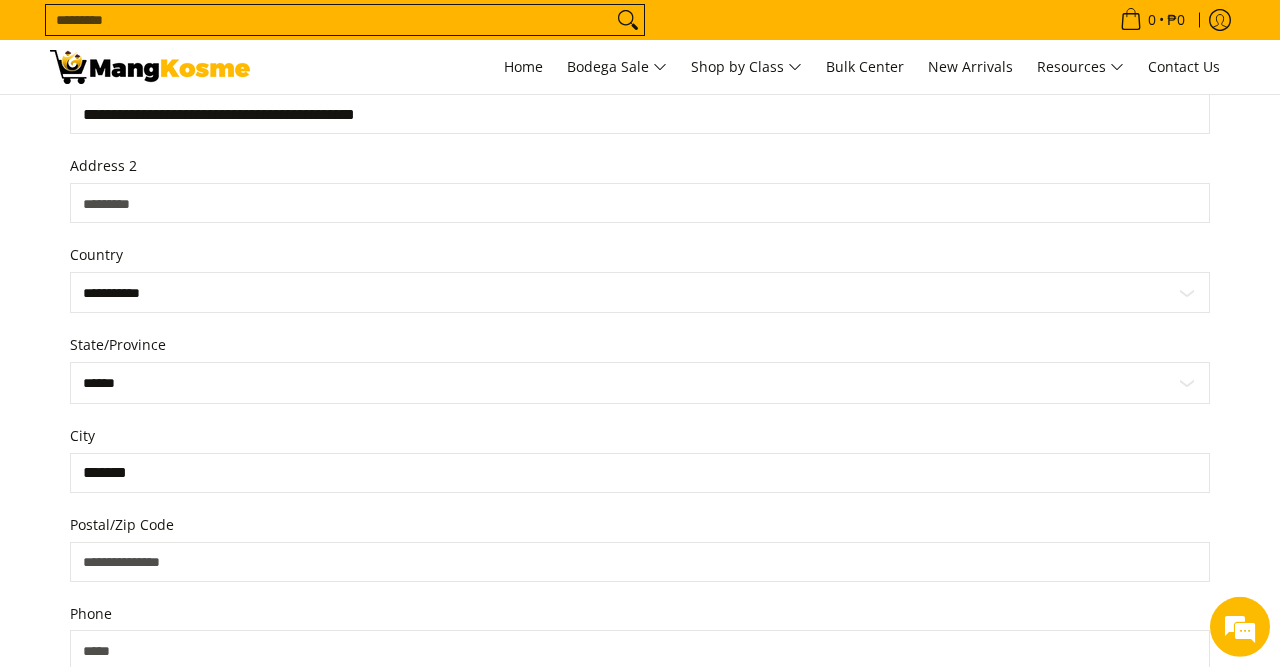 scroll, scrollTop: 606, scrollLeft: 0, axis: vertical 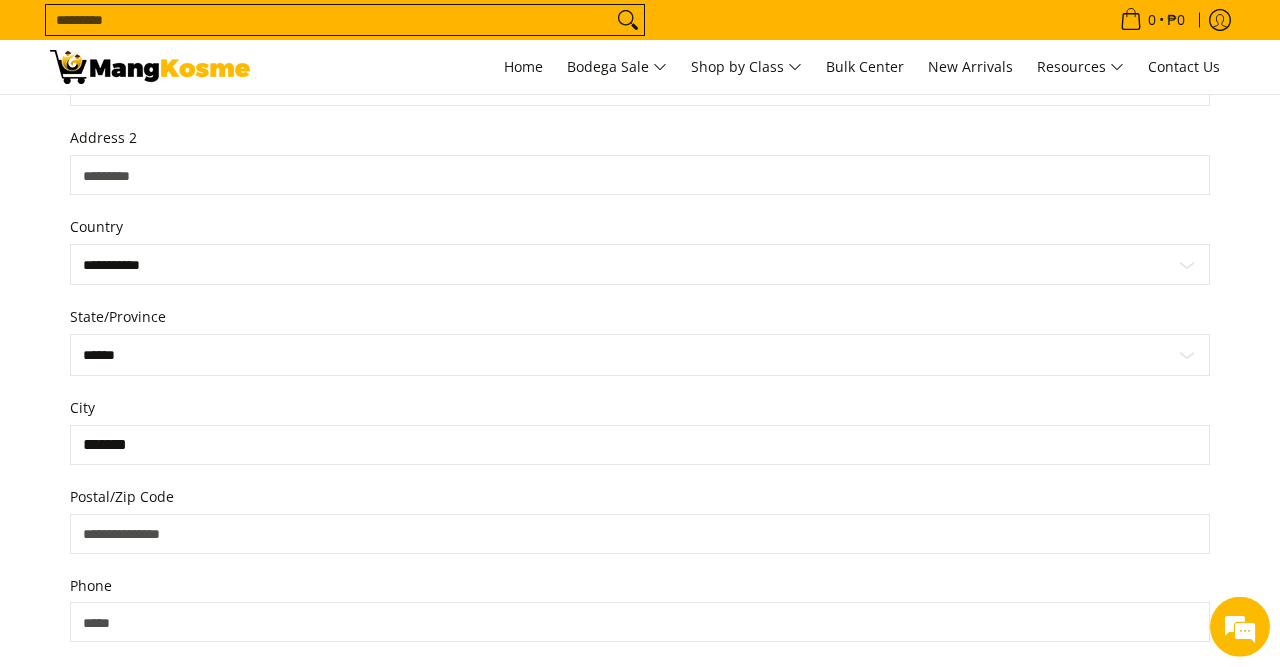 type on "*******" 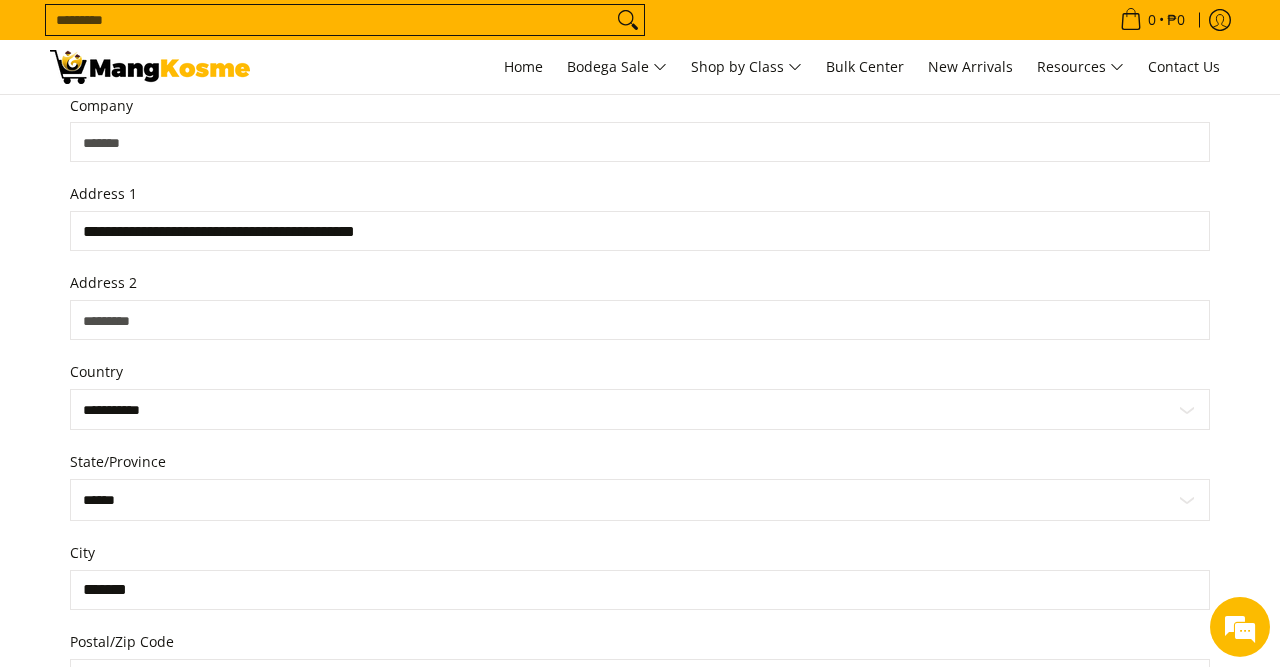 scroll, scrollTop: 460, scrollLeft: 0, axis: vertical 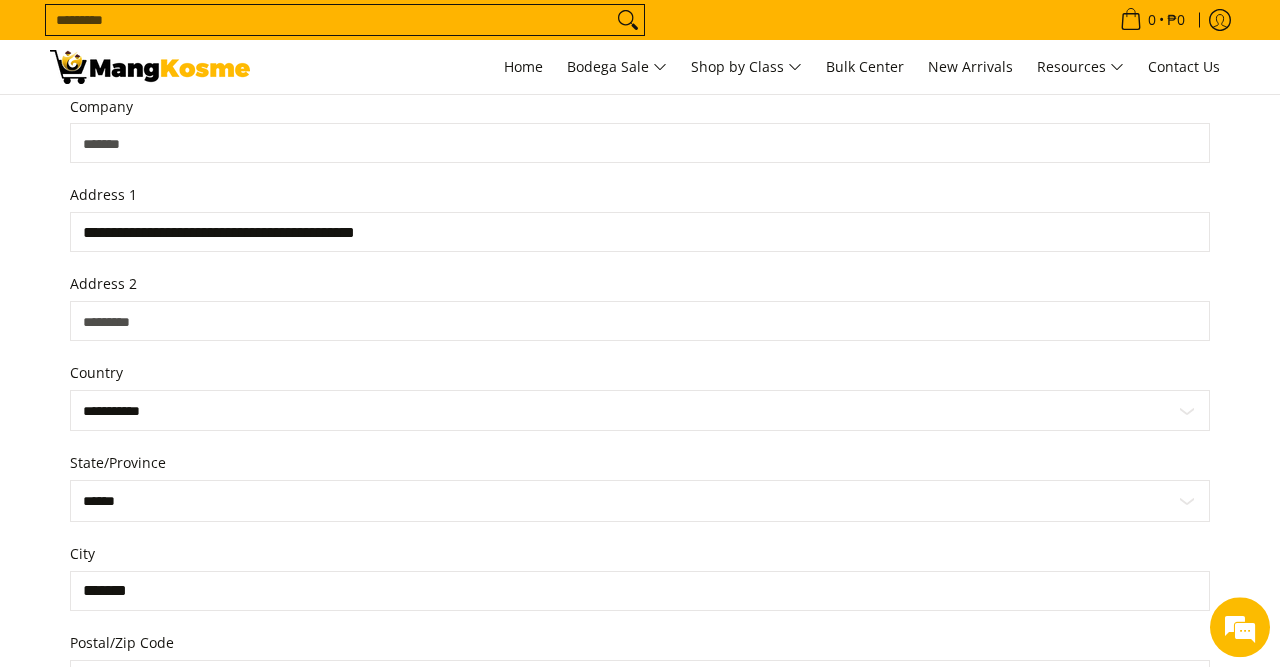 click on "**********" at bounding box center [640, 232] 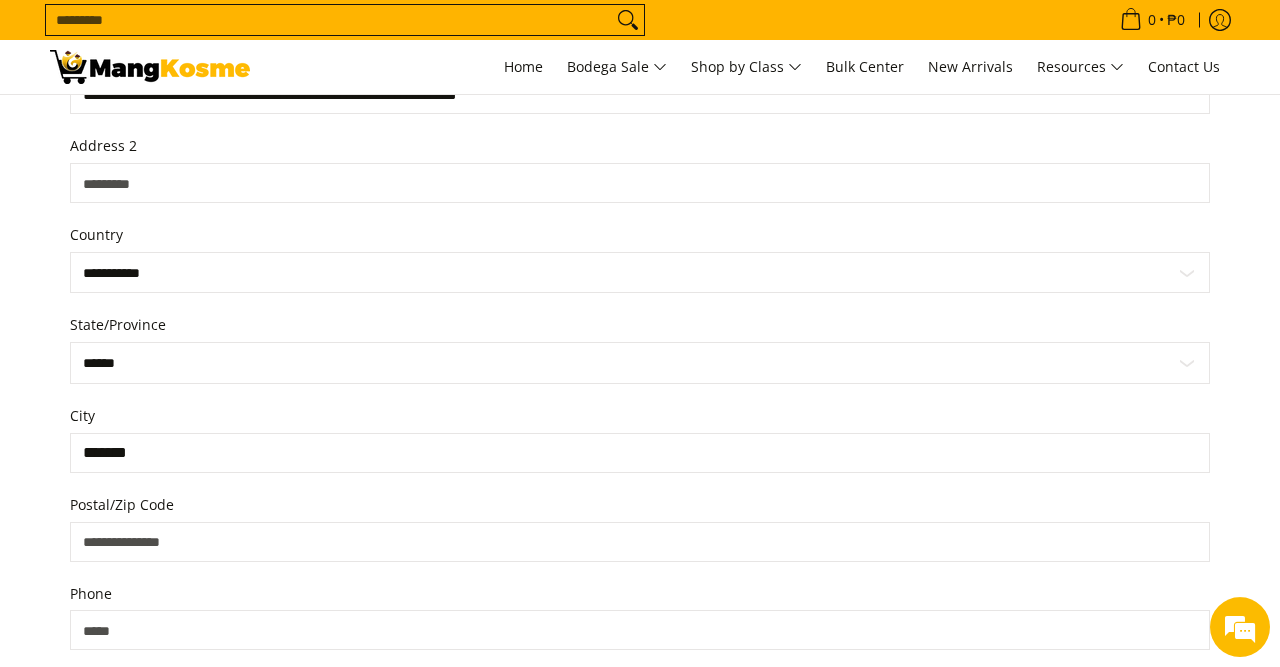 scroll, scrollTop: 694, scrollLeft: 0, axis: vertical 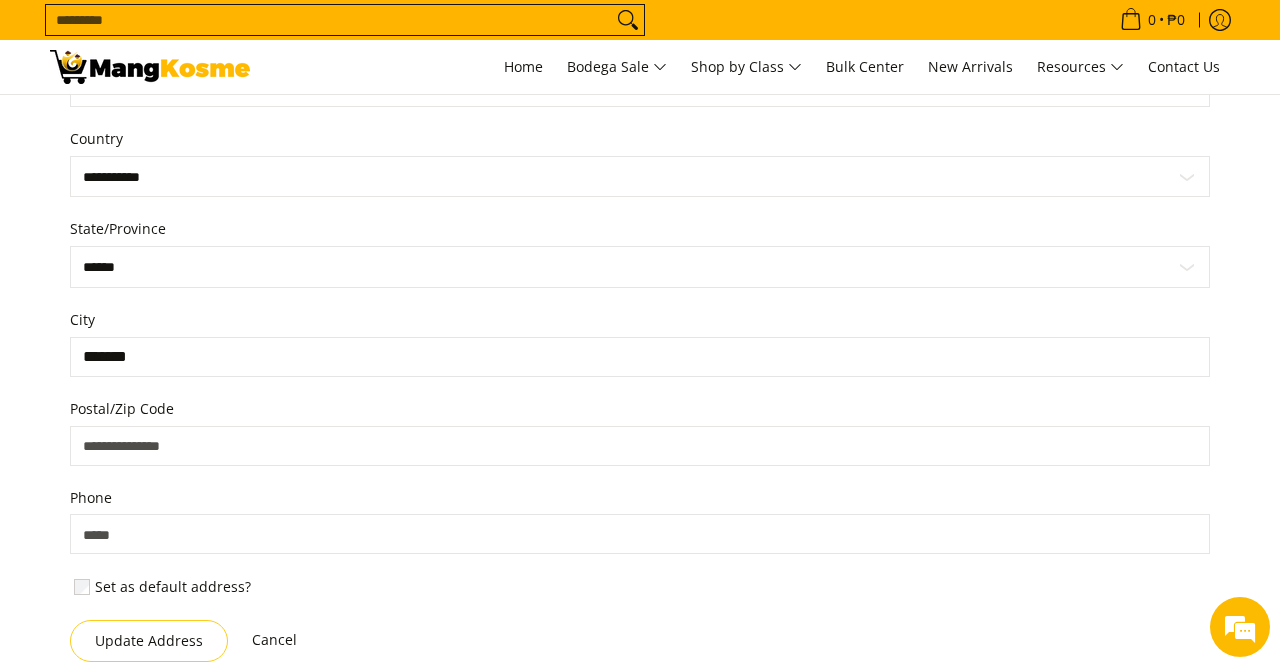 type on "**********" 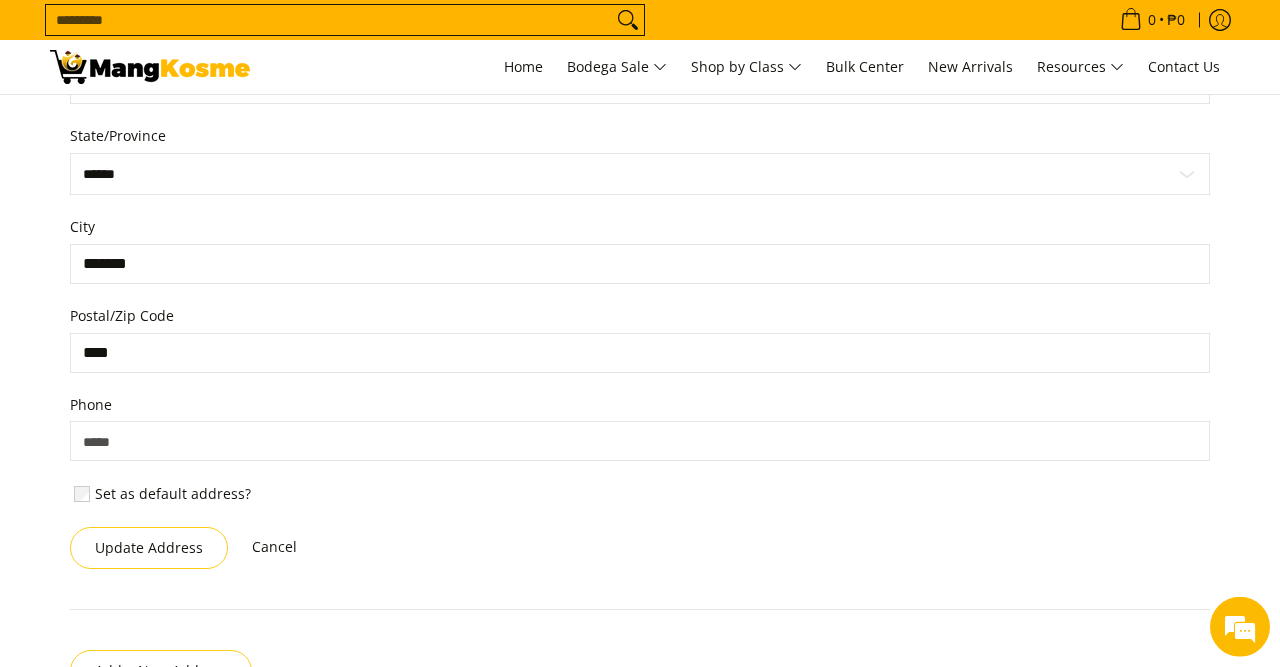 scroll, scrollTop: 788, scrollLeft: 0, axis: vertical 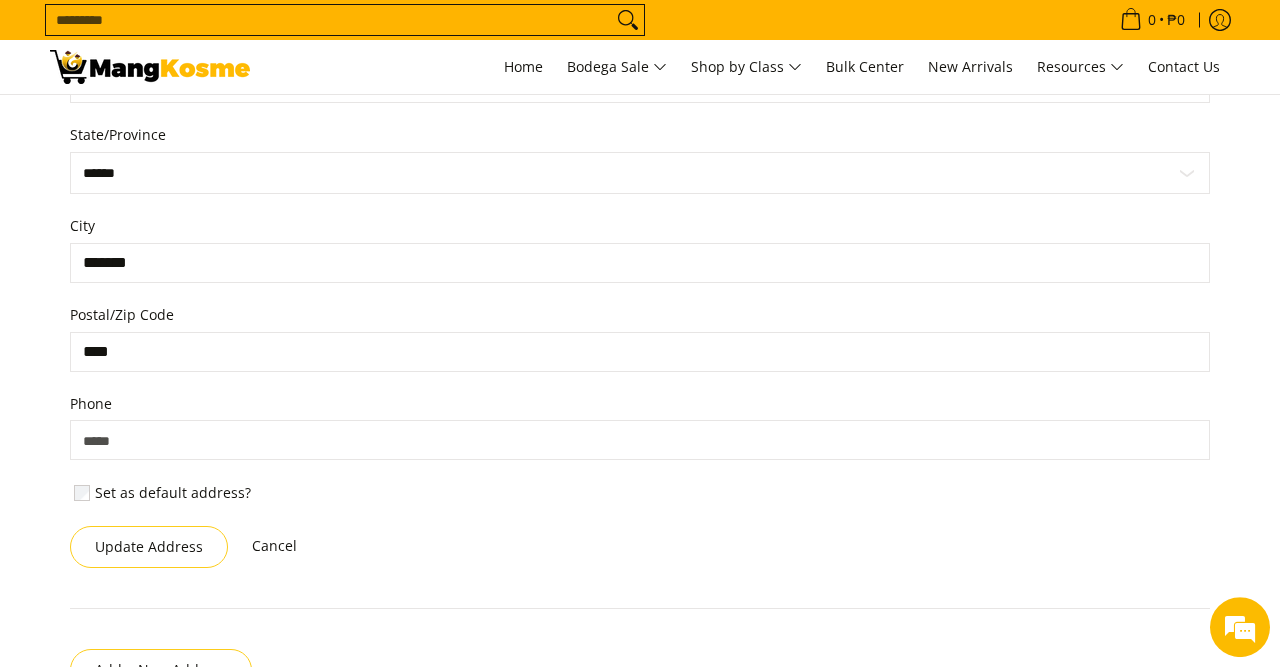 type on "****" 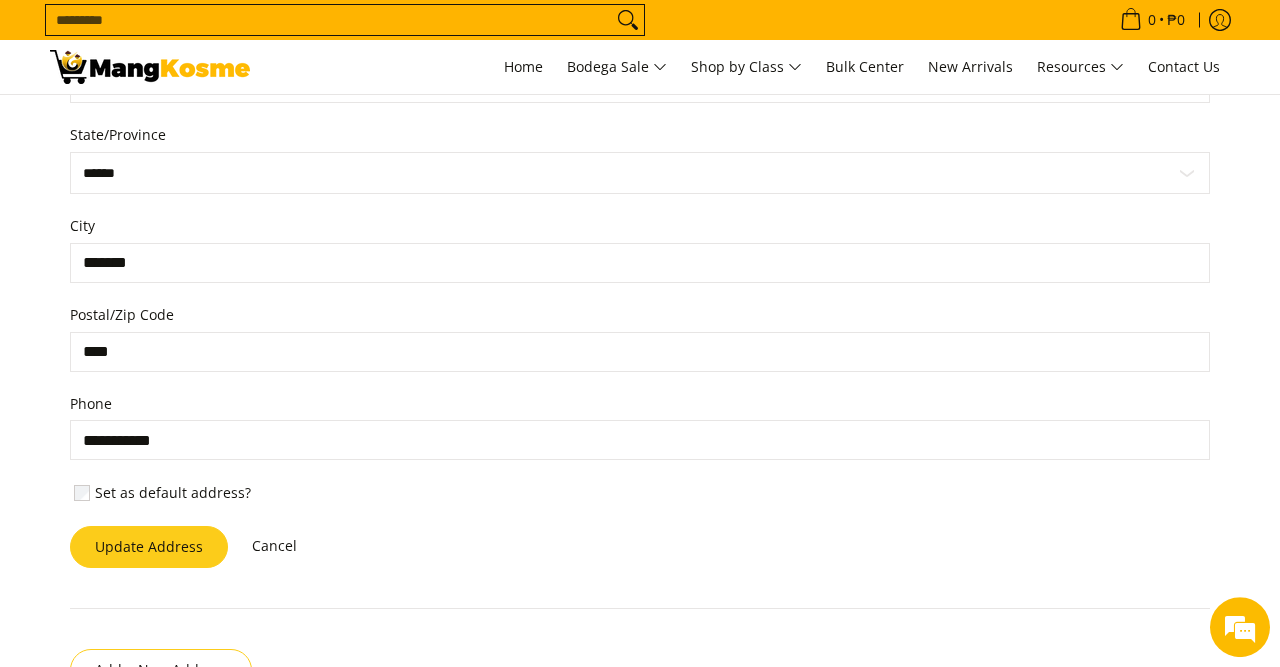 type on "**********" 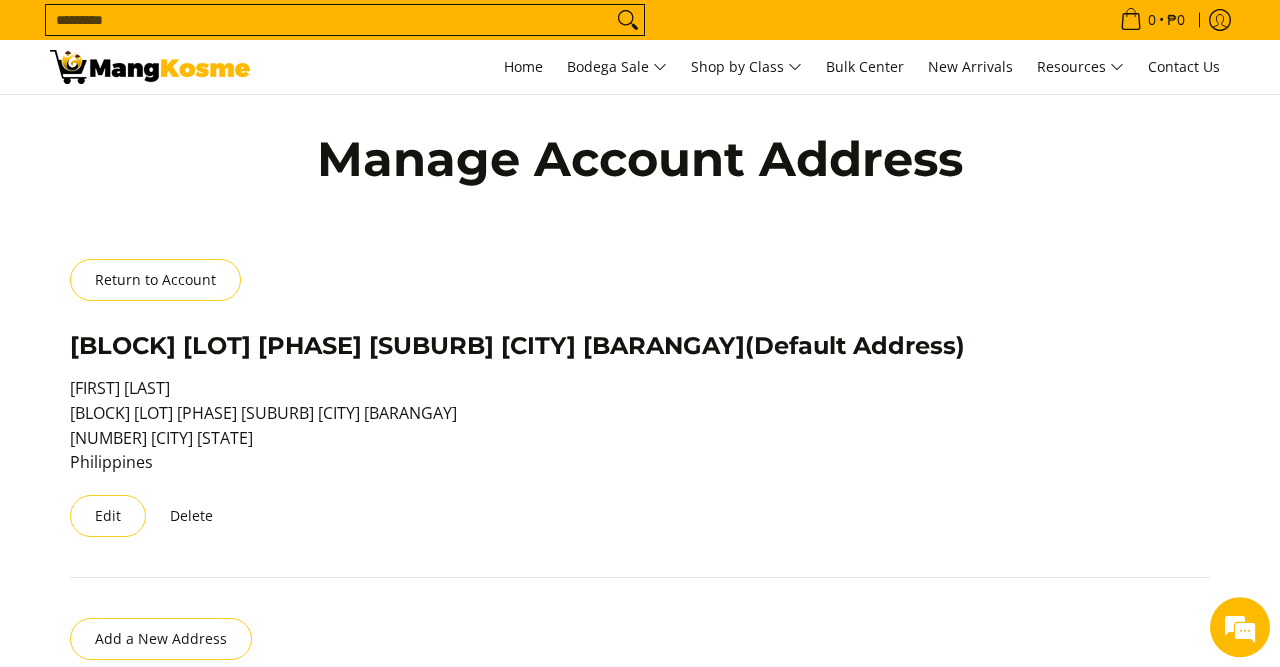 scroll, scrollTop: 0, scrollLeft: 0, axis: both 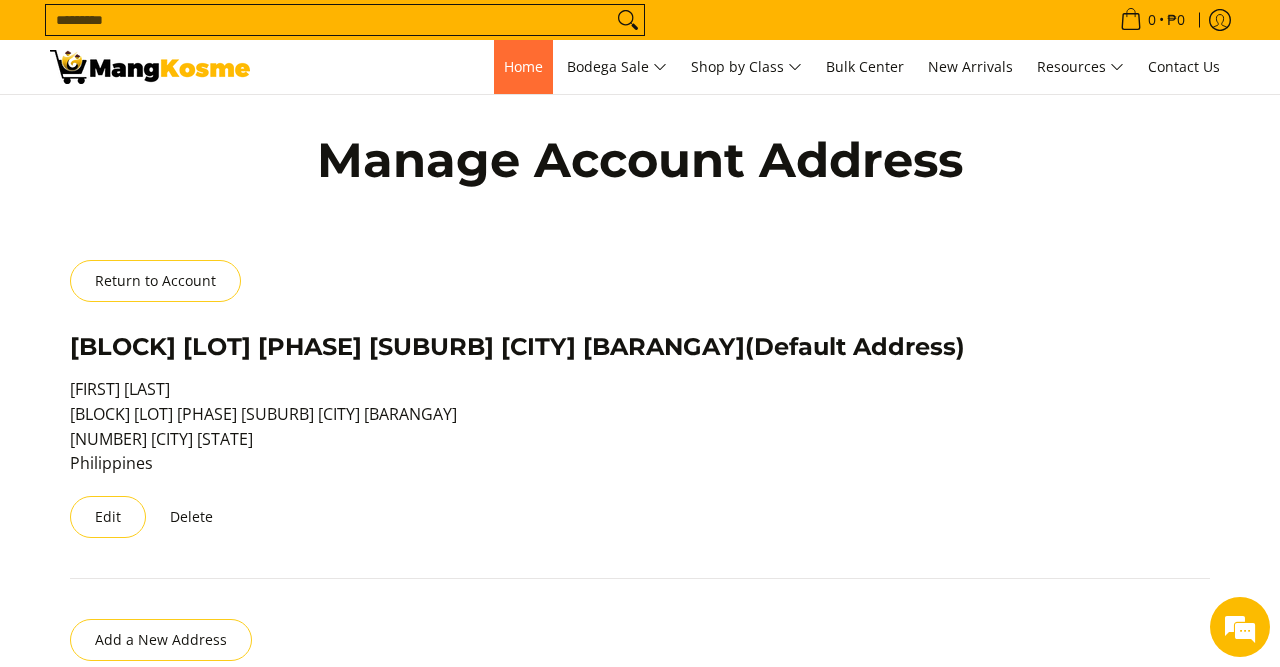 click on "Home" at bounding box center (523, 66) 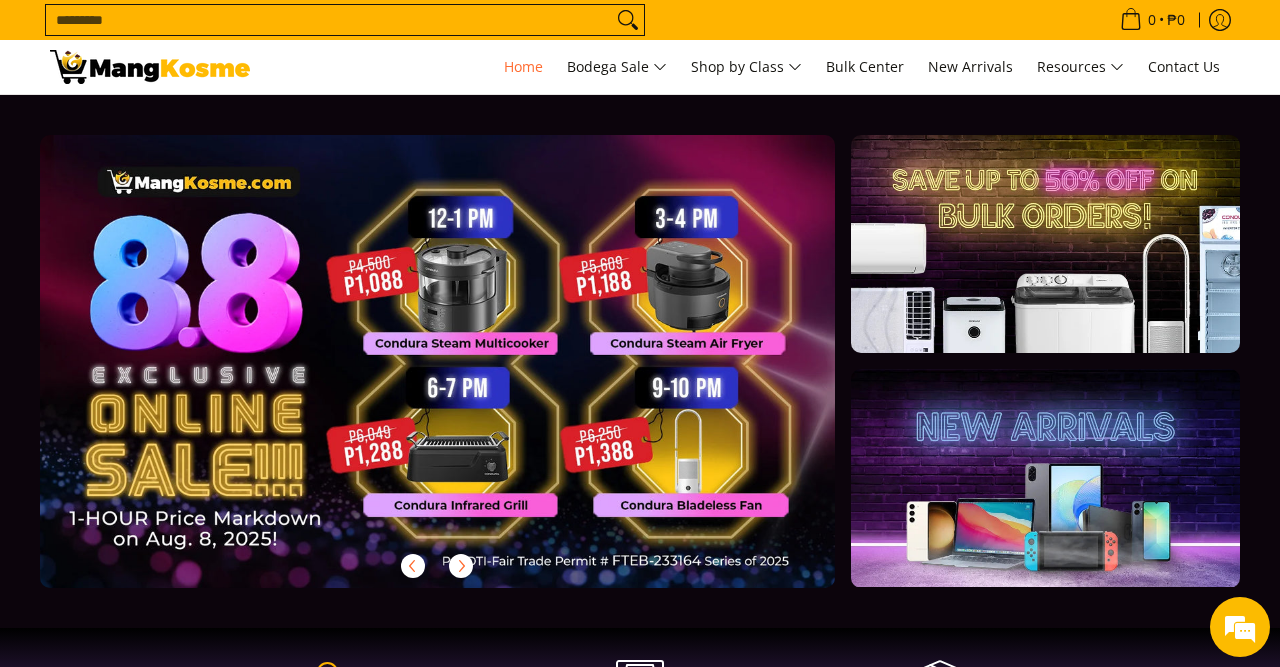 scroll, scrollTop: 0, scrollLeft: 0, axis: both 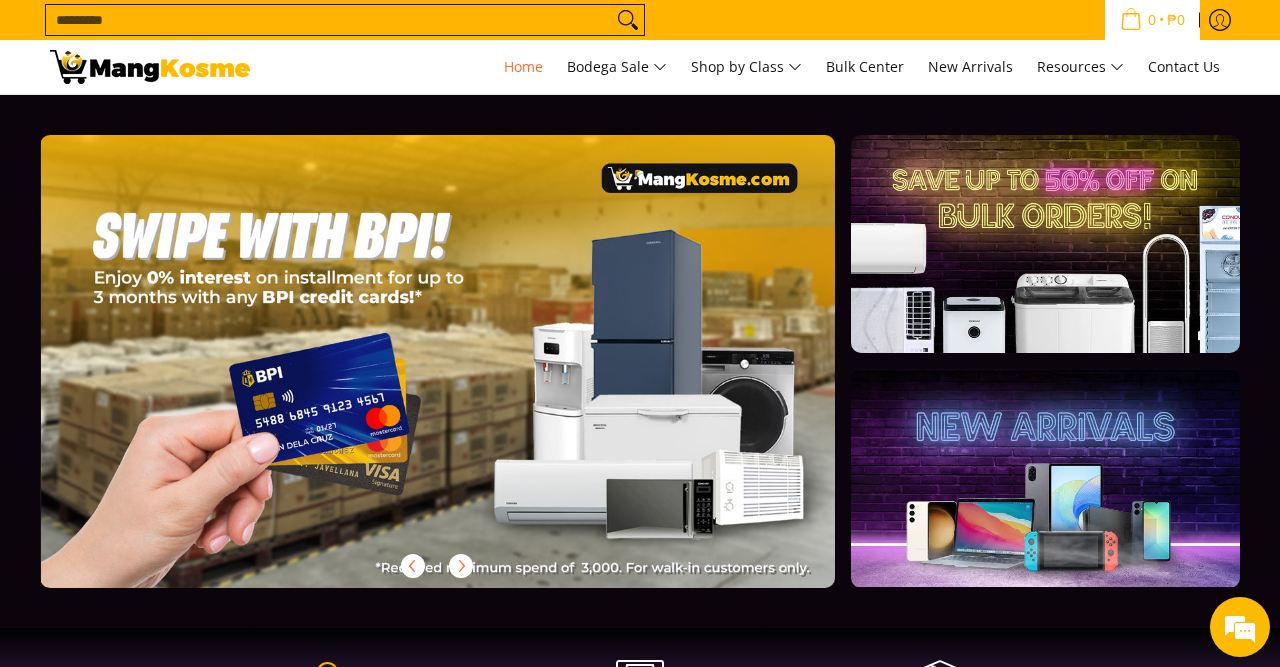 click 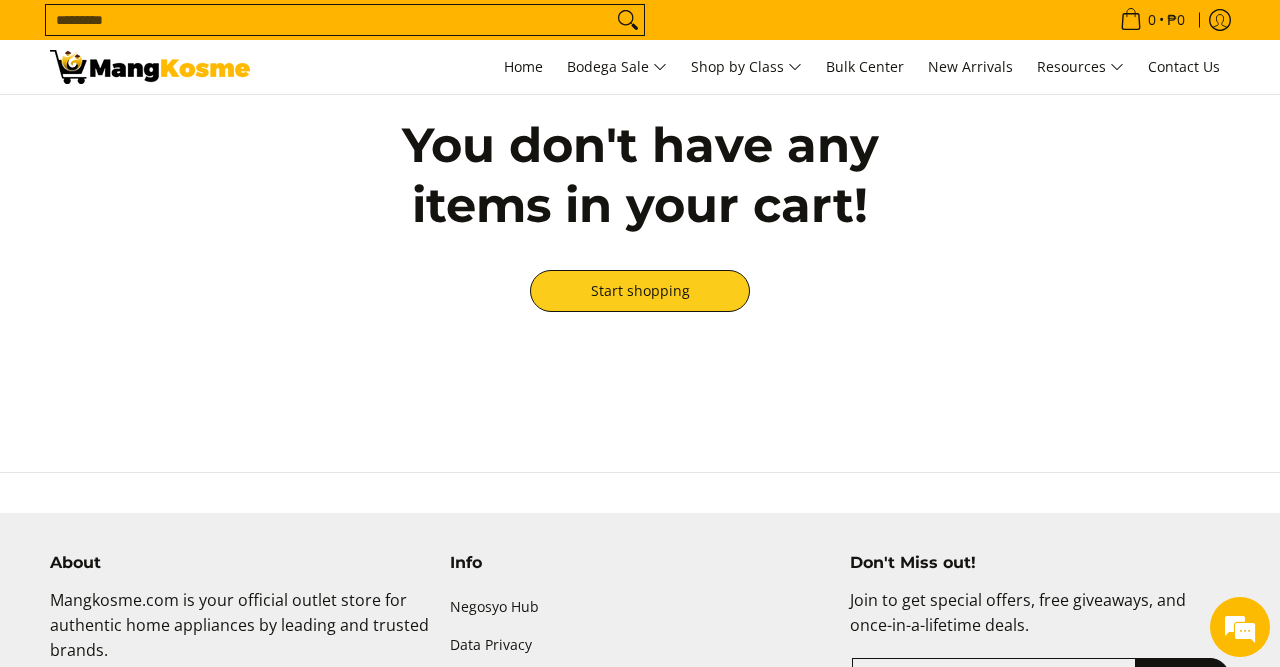 scroll, scrollTop: 0, scrollLeft: 0, axis: both 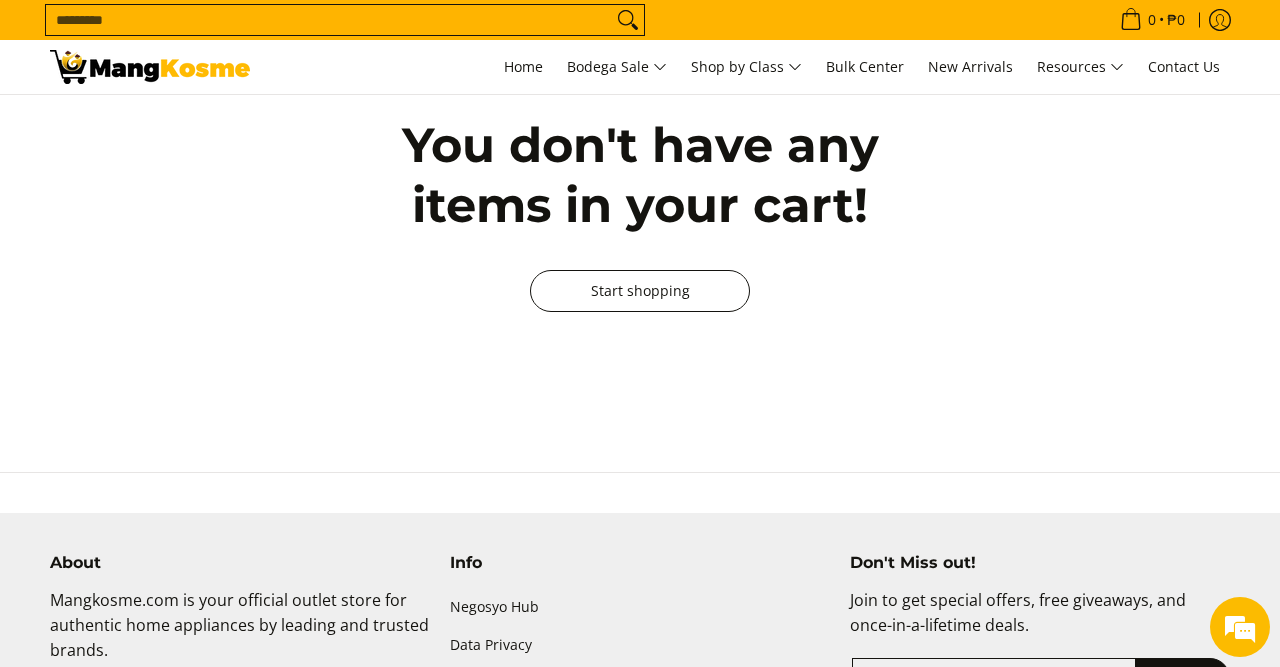 click on "Start shopping" at bounding box center [640, 291] 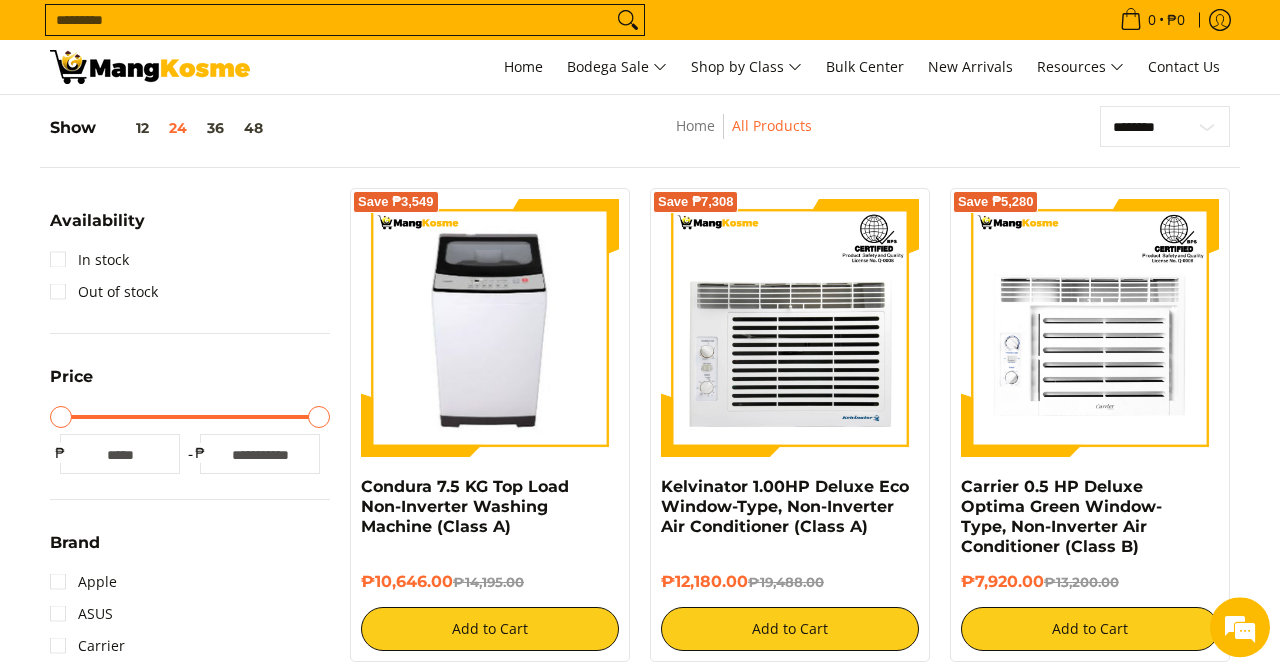 scroll, scrollTop: 108, scrollLeft: 0, axis: vertical 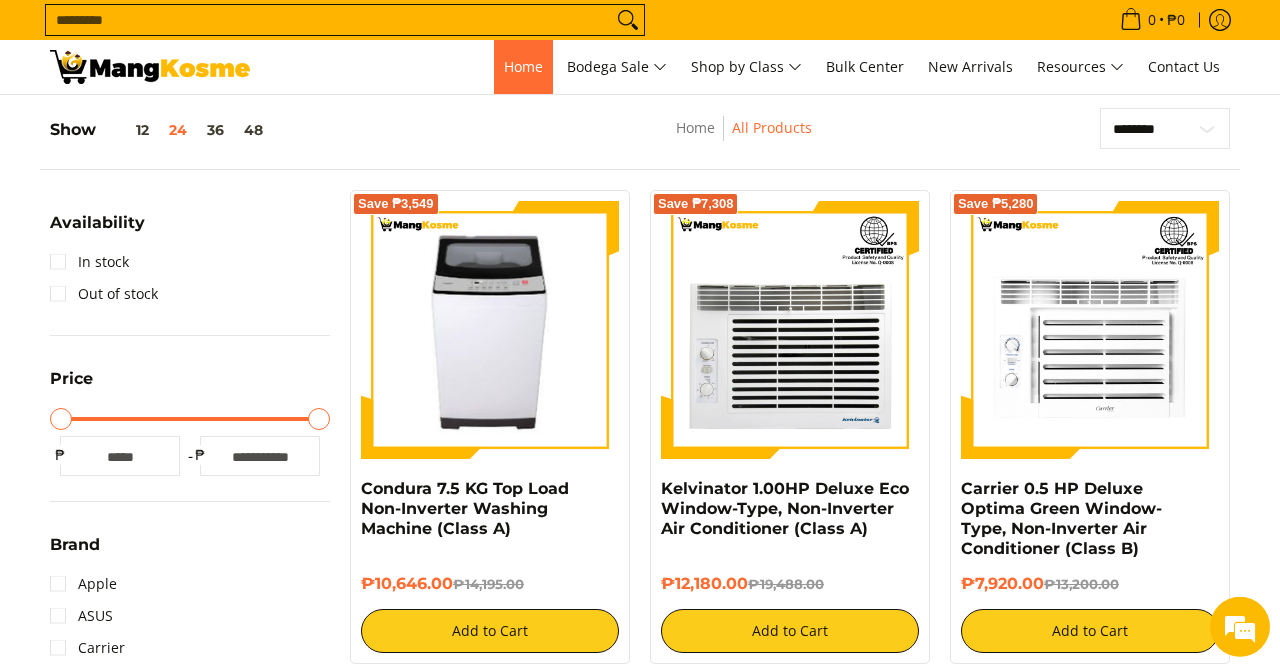 click on "Home" at bounding box center (523, 66) 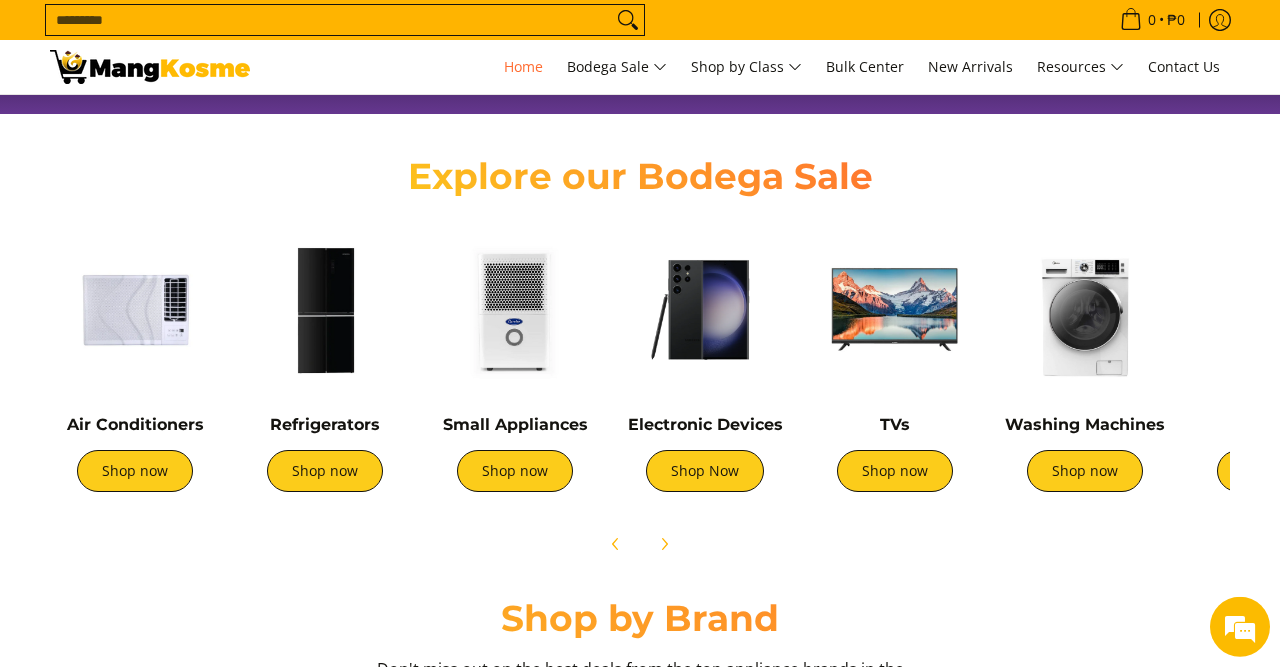 scroll, scrollTop: 656, scrollLeft: 0, axis: vertical 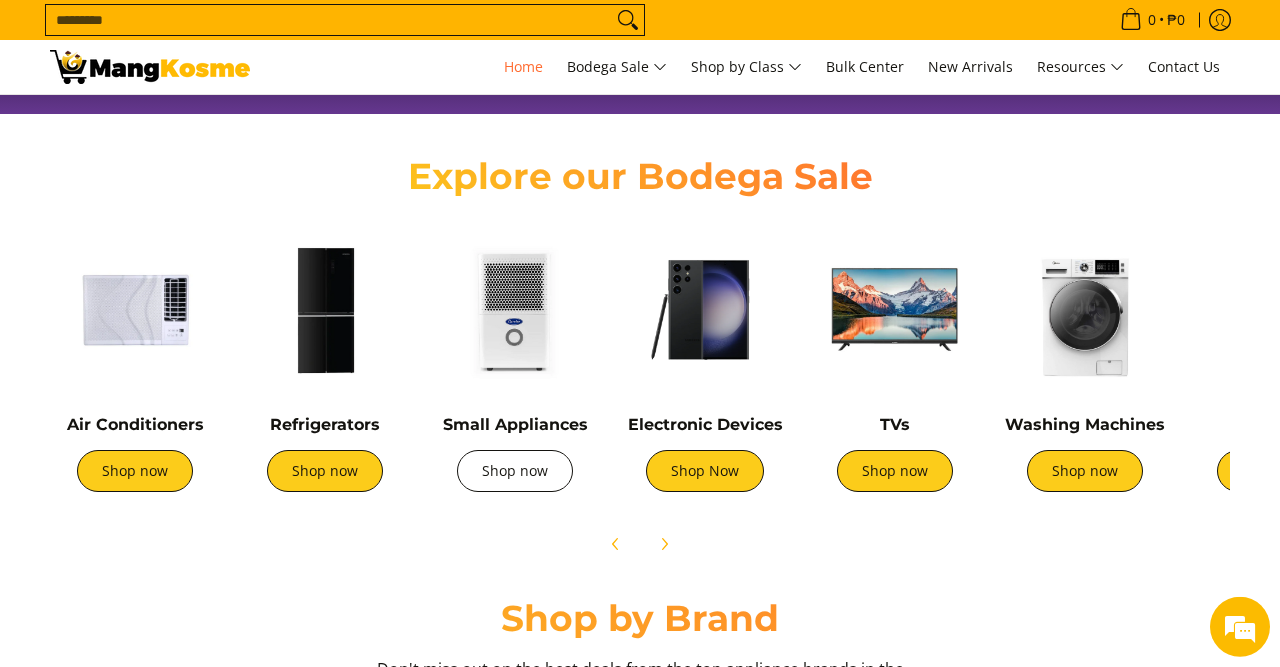 click on "Shop now" at bounding box center (515, 471) 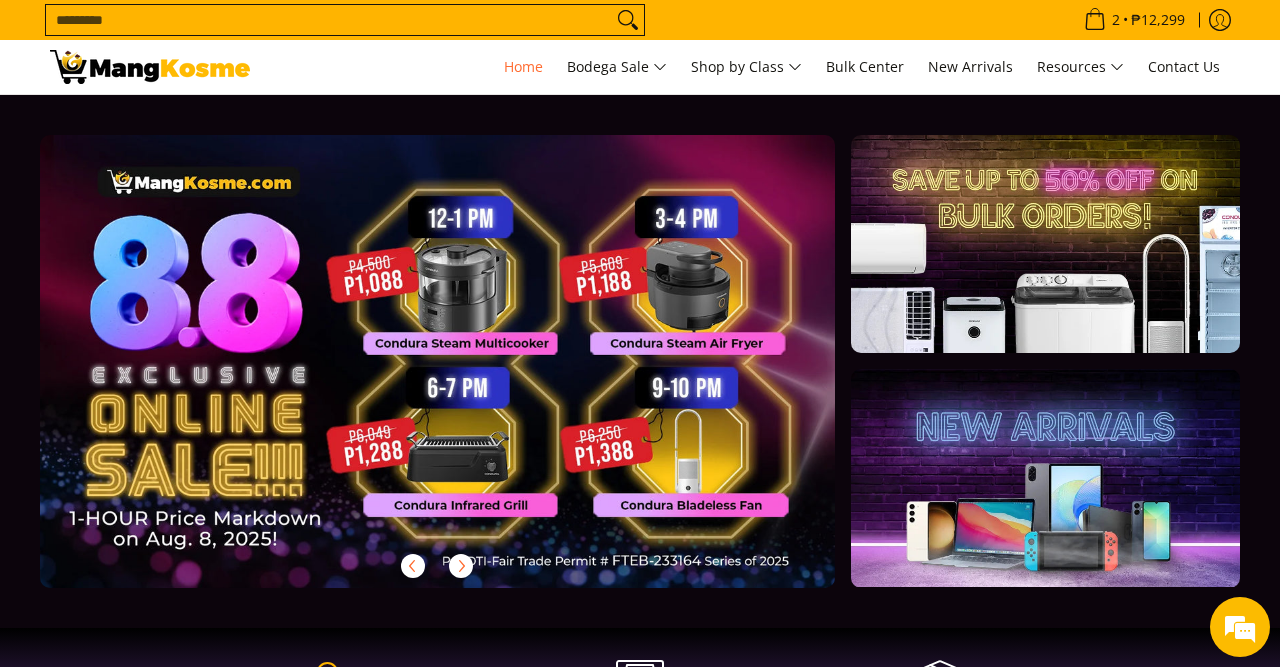 scroll, scrollTop: 0, scrollLeft: 0, axis: both 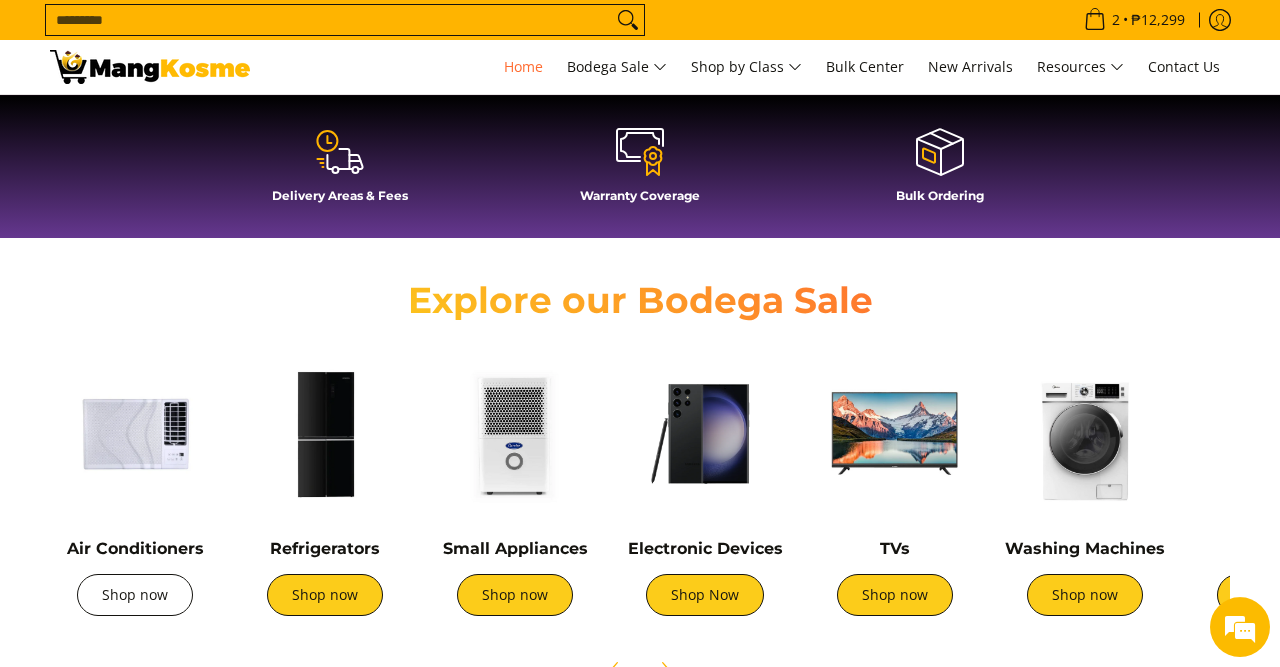 click on "Shop now" at bounding box center (135, 595) 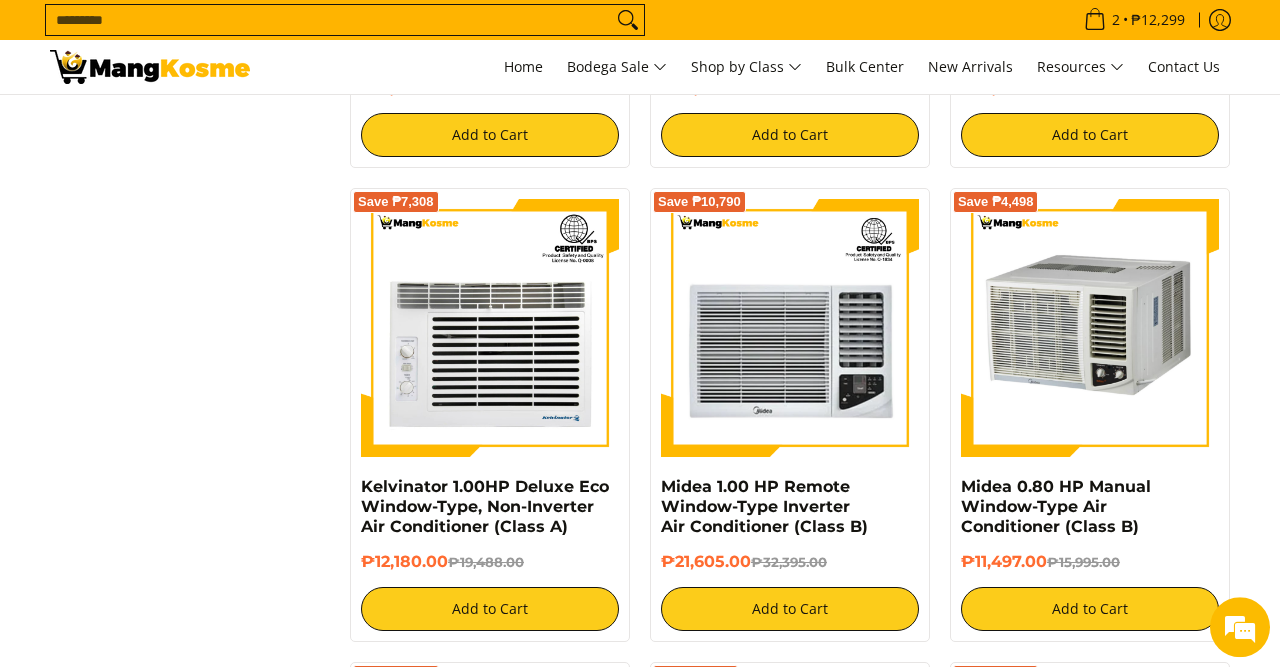 scroll, scrollTop: 2642, scrollLeft: 0, axis: vertical 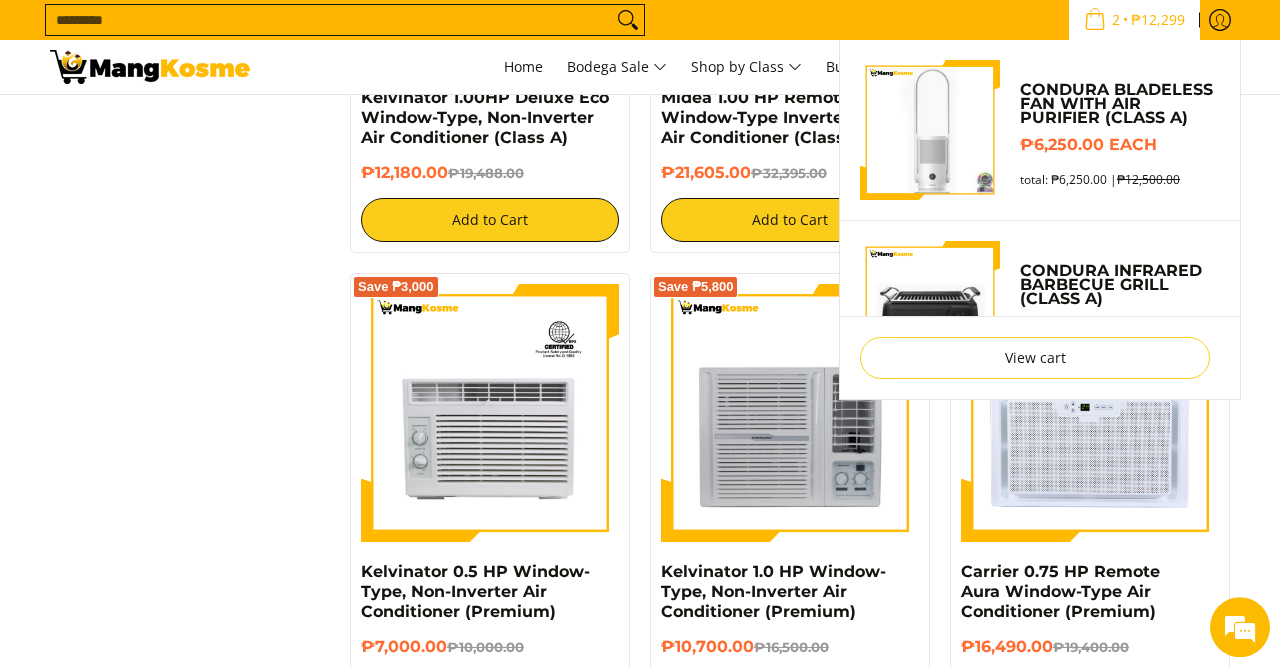 click on "₱12,299" at bounding box center [1158, 20] 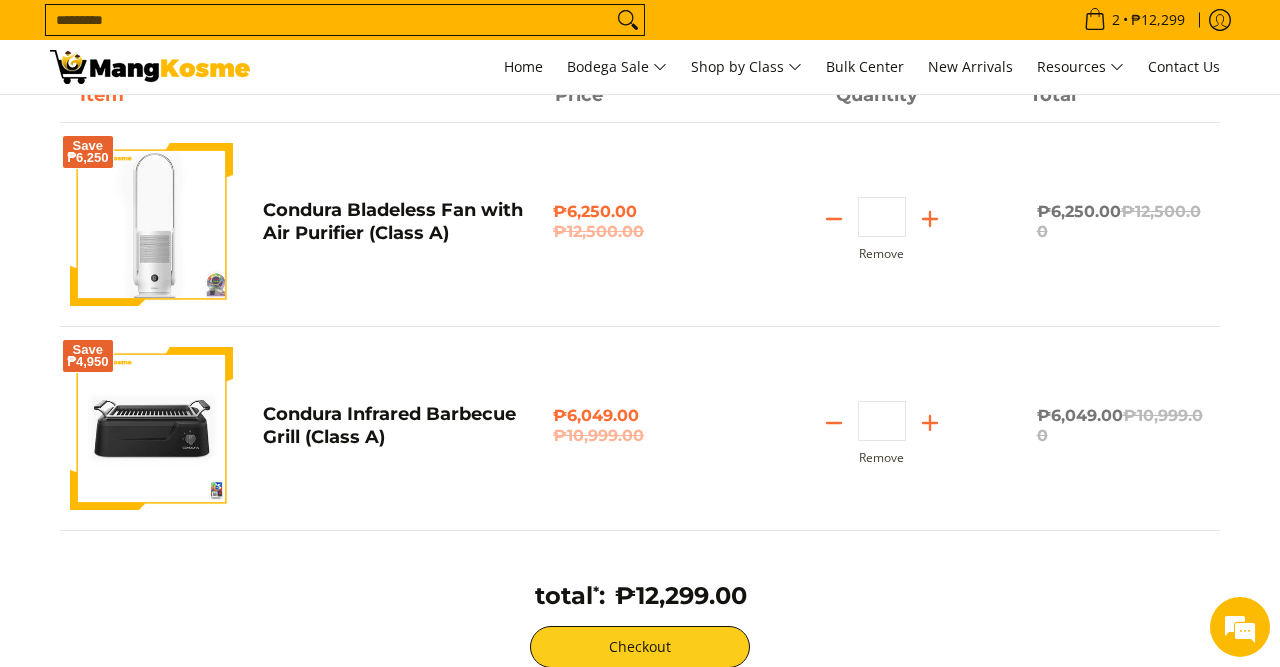 scroll, scrollTop: 186, scrollLeft: 0, axis: vertical 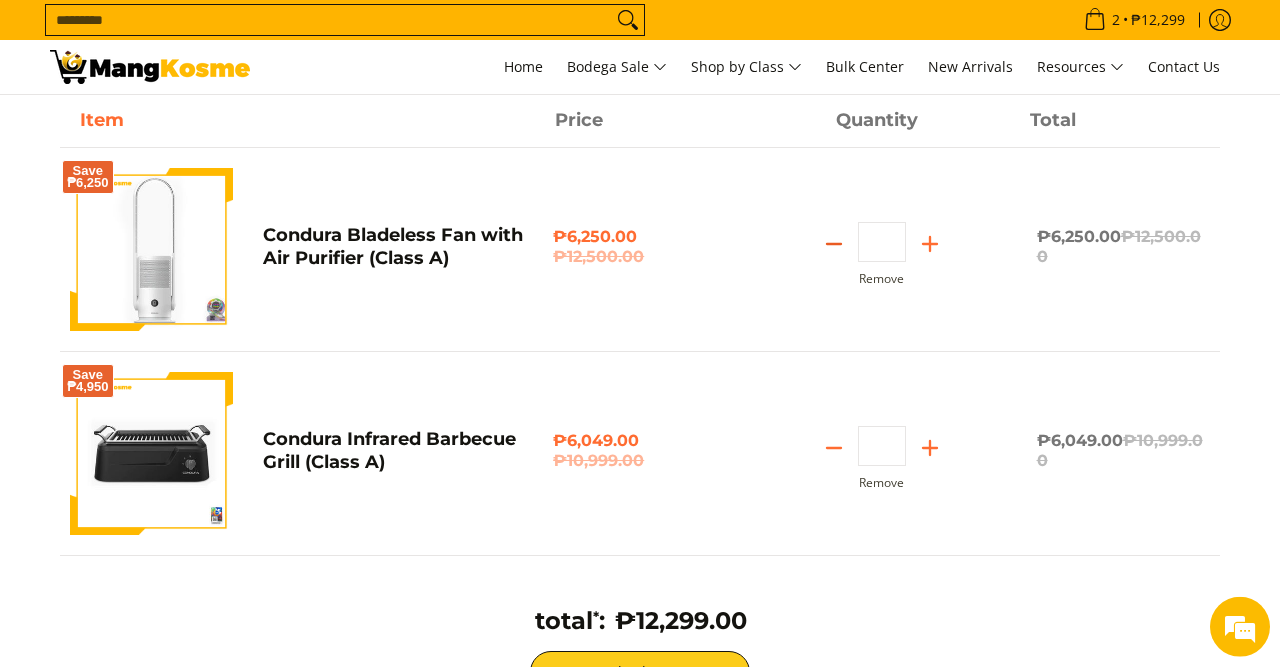 click 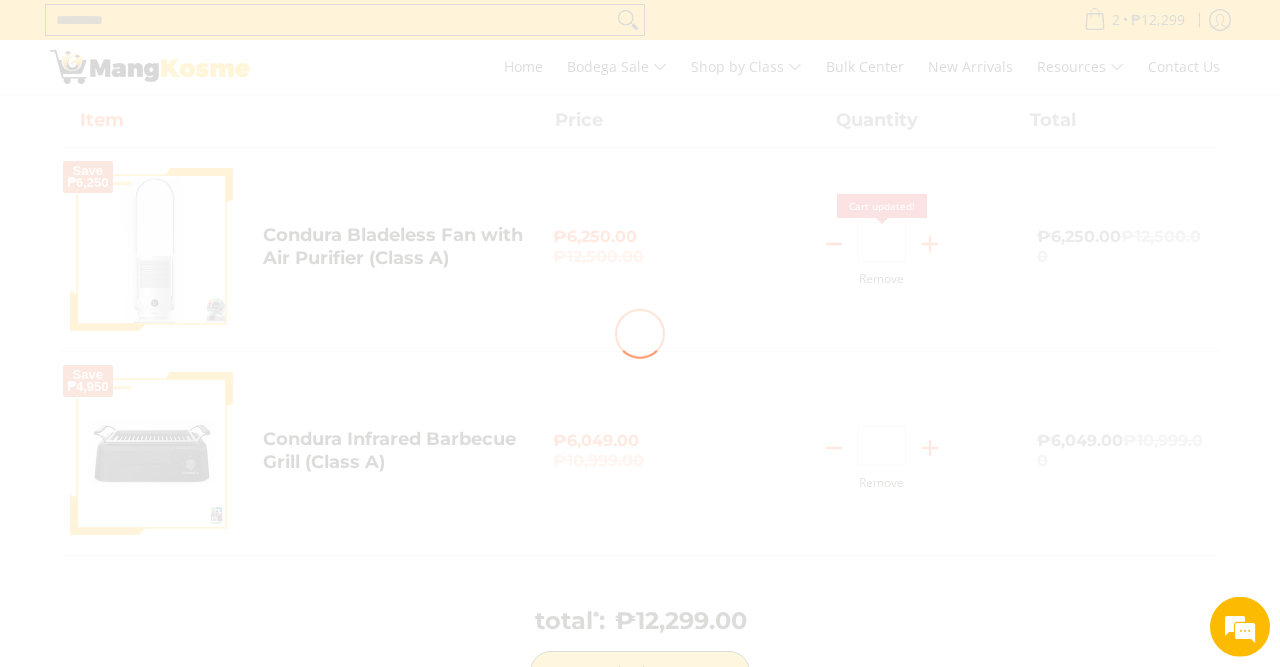scroll, scrollTop: 0, scrollLeft: 0, axis: both 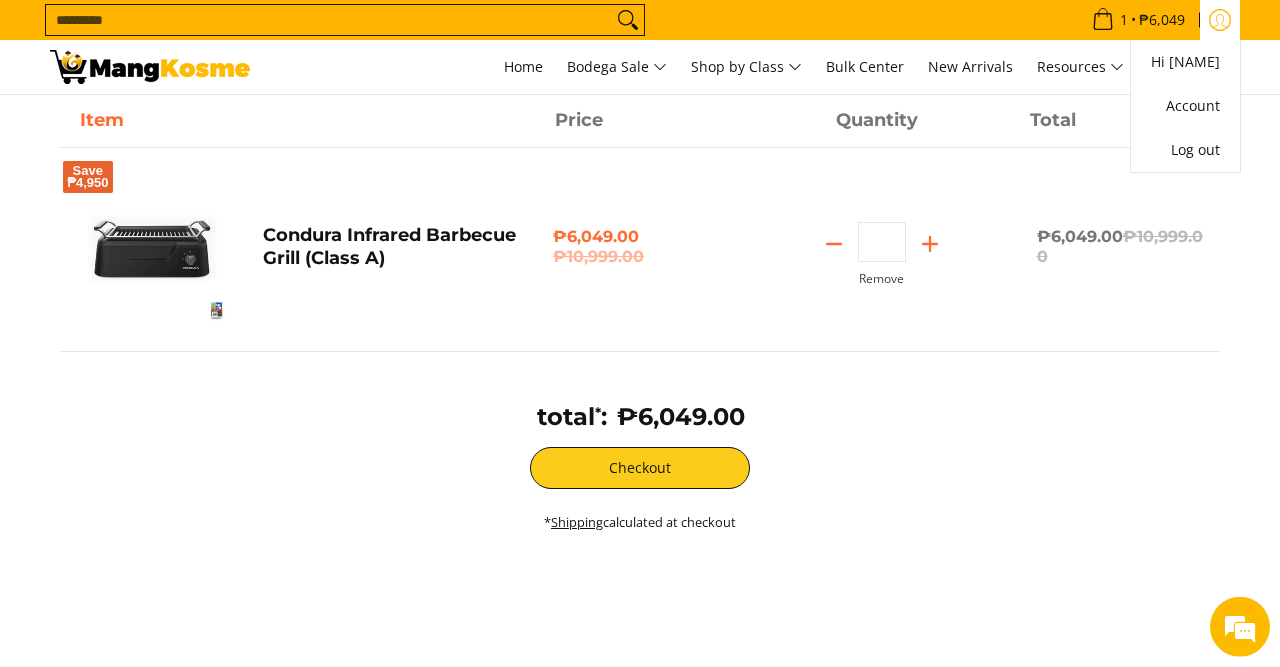 click 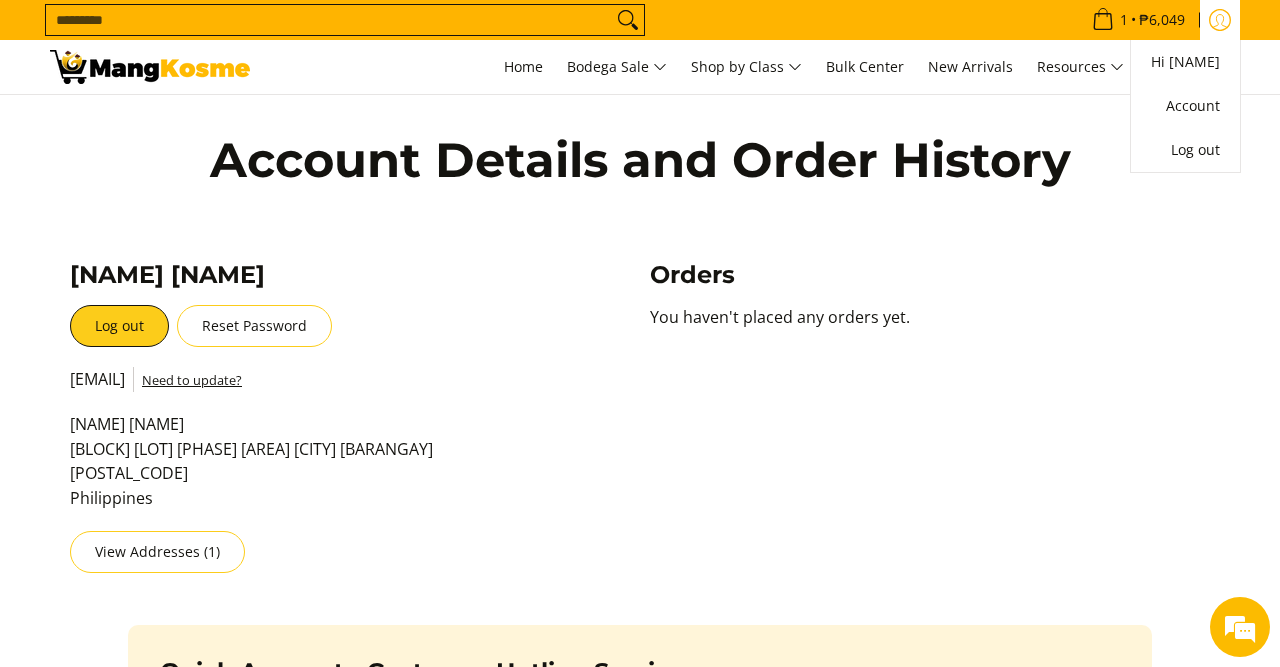 click at bounding box center [1220, 20] 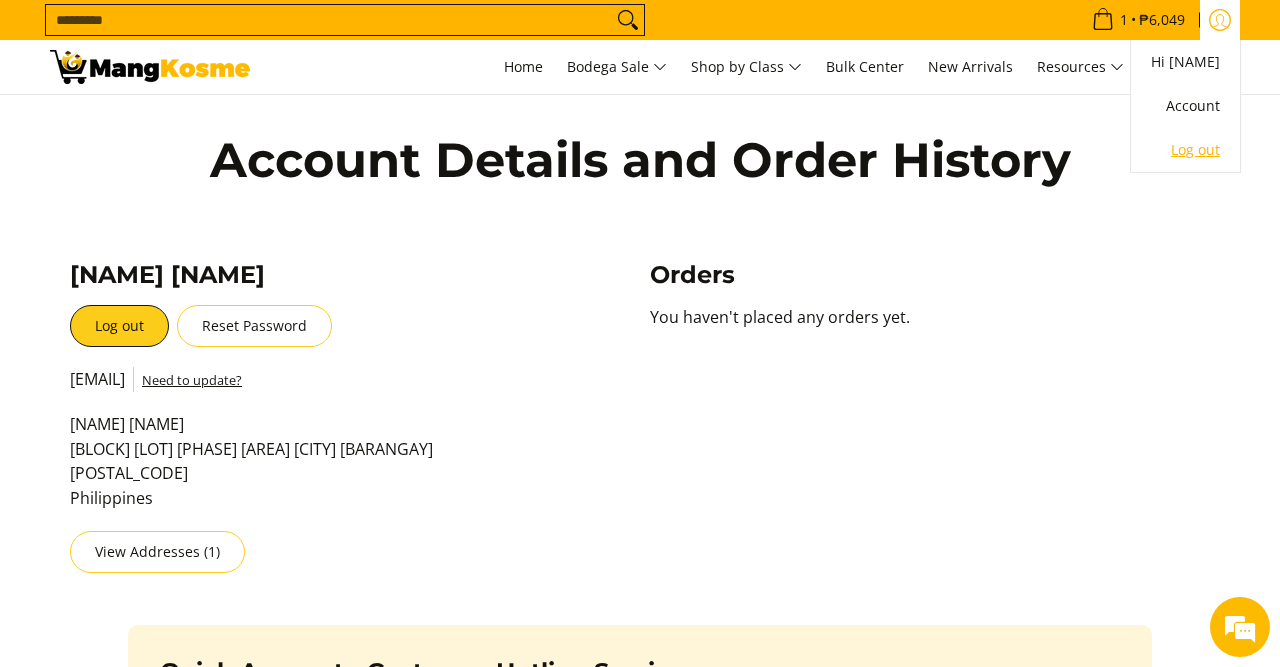 click on "Log out" at bounding box center [1185, 150] 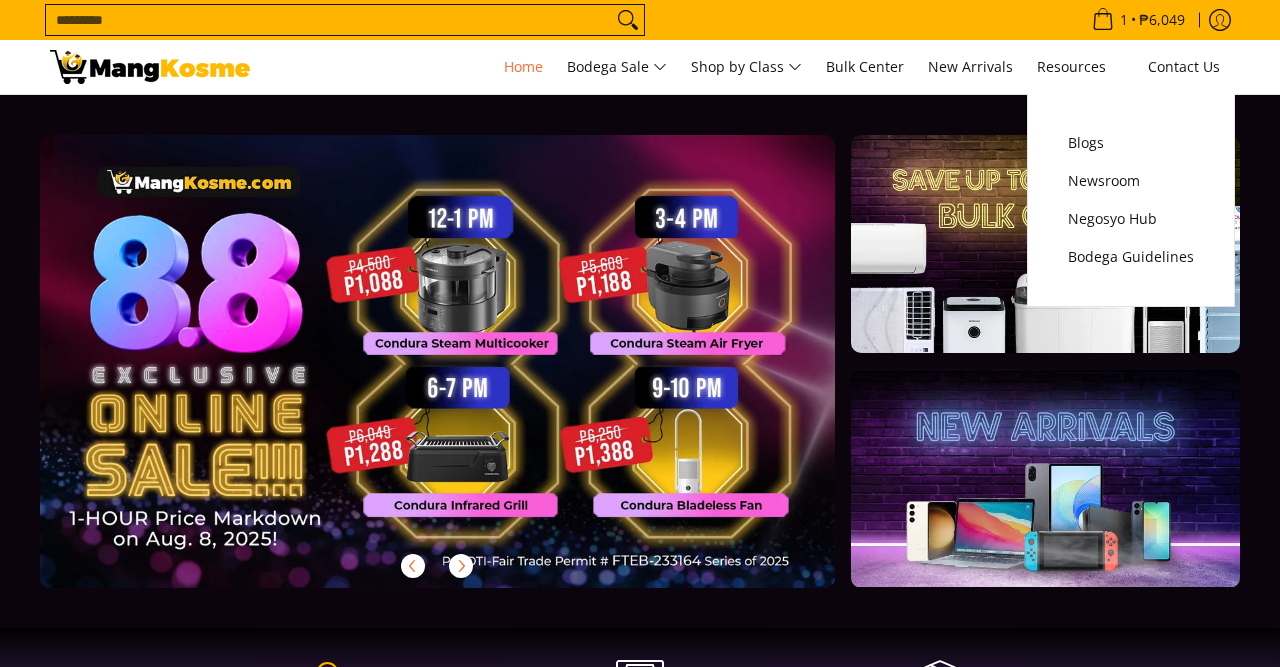 scroll, scrollTop: 0, scrollLeft: 0, axis: both 